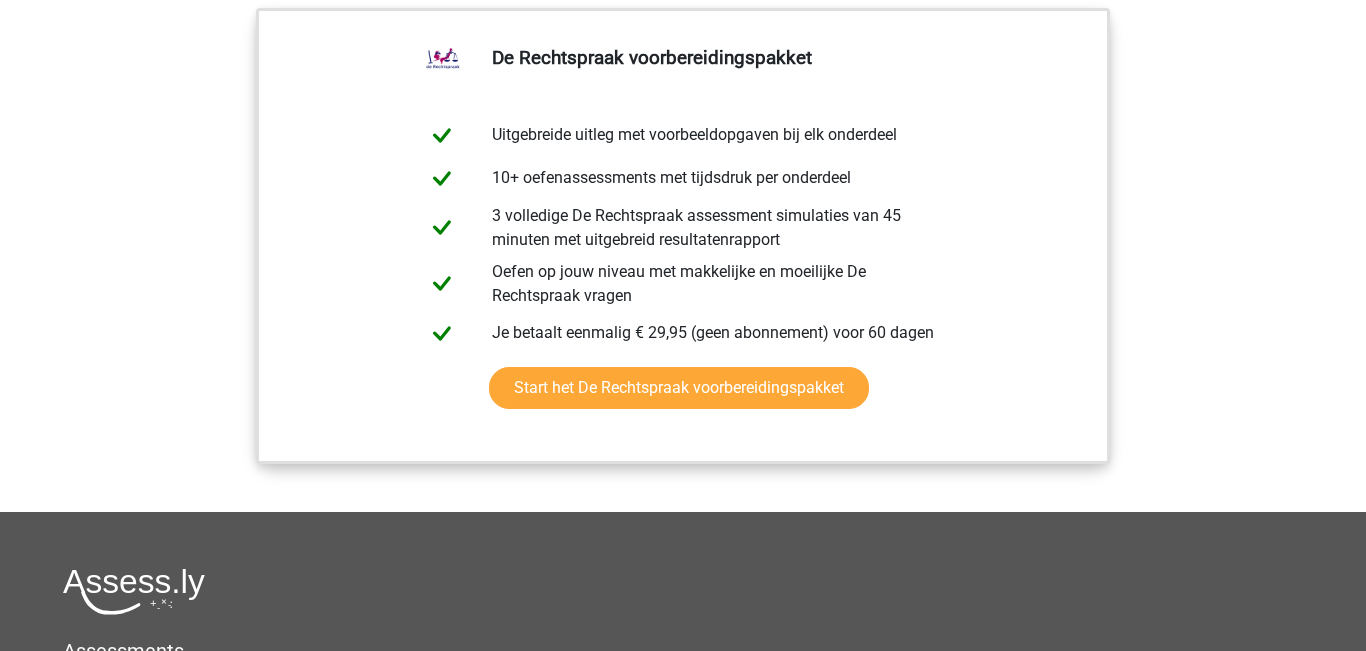 scroll, scrollTop: 2317, scrollLeft: 0, axis: vertical 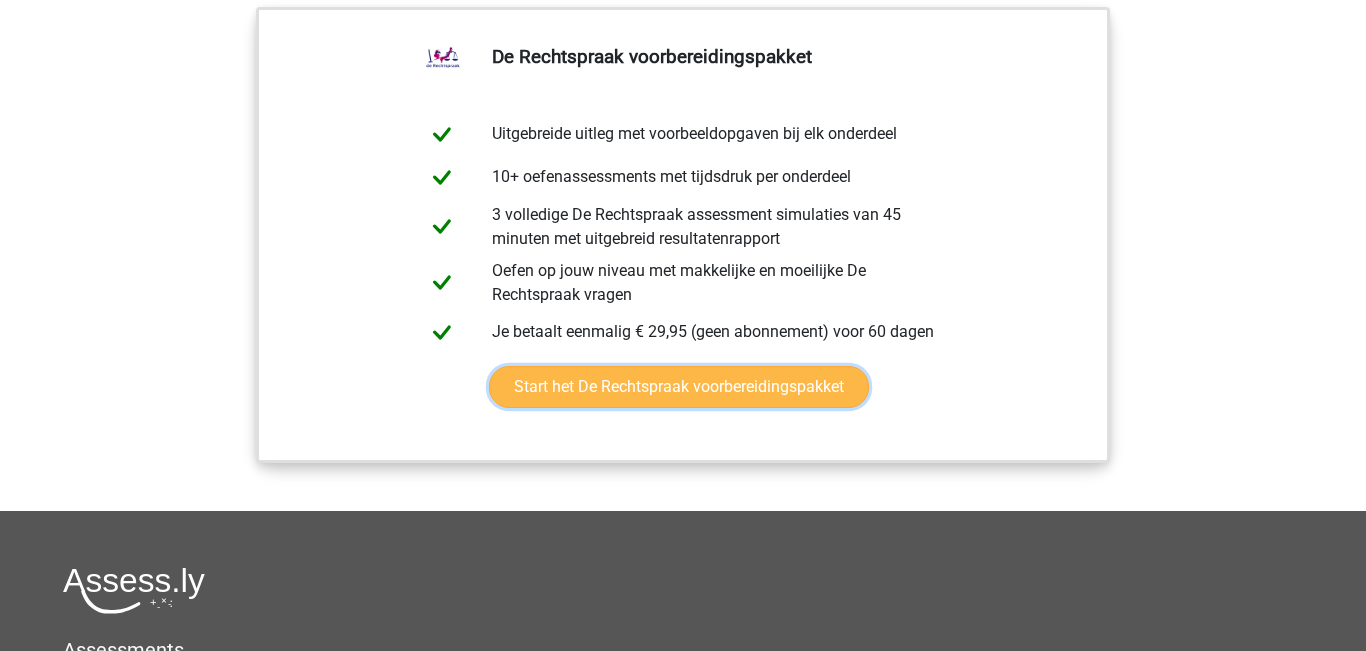 click on "Start het De Rechtspraak voorbereidingspakket" at bounding box center [679, 387] 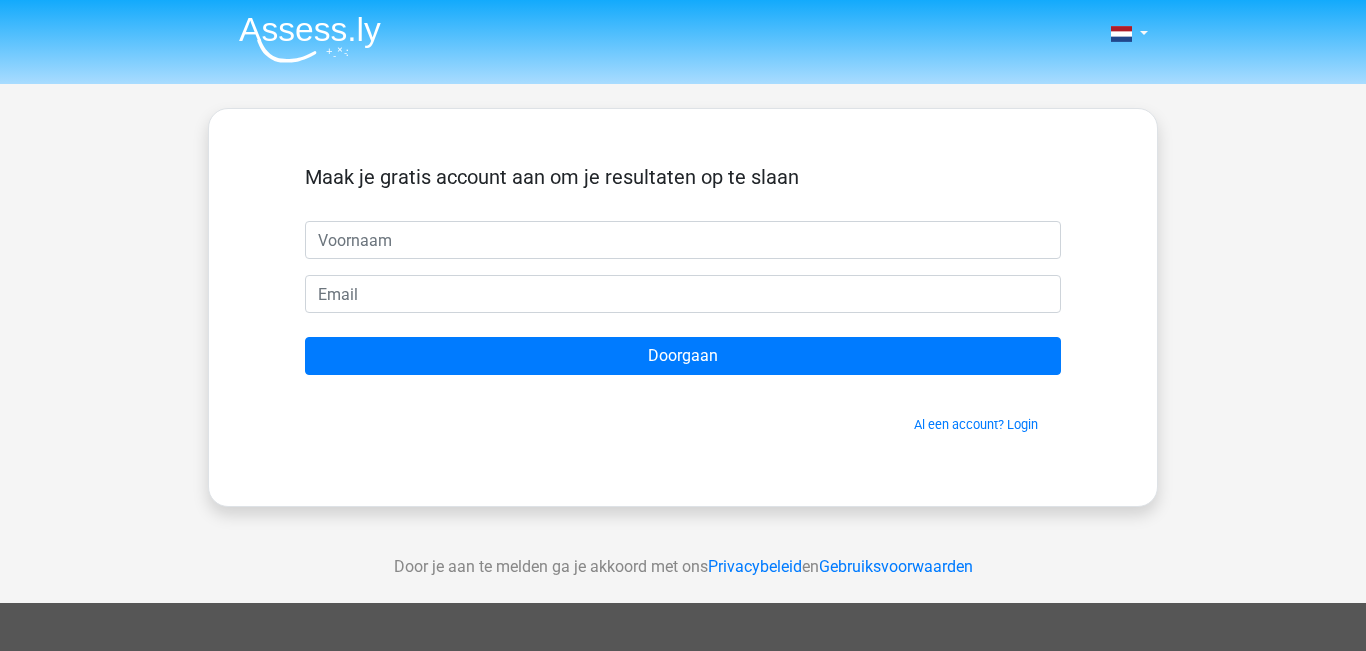 scroll, scrollTop: 0, scrollLeft: 0, axis: both 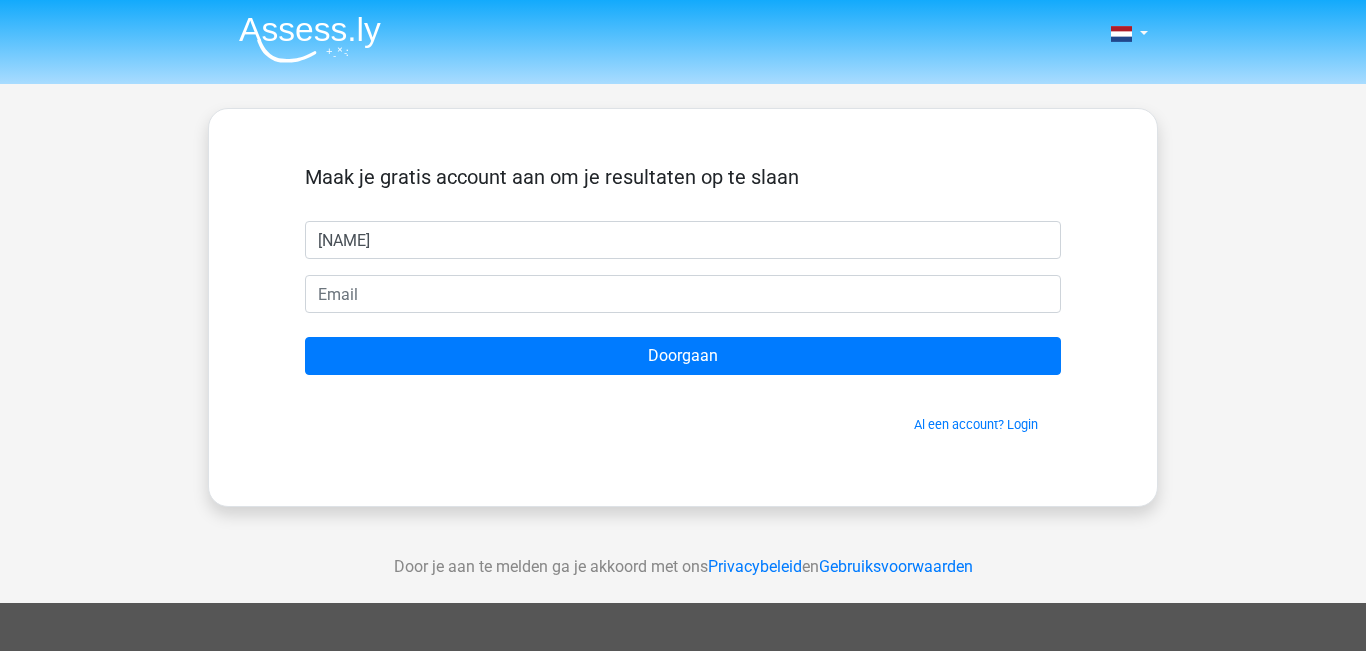 type on "[NAME]" 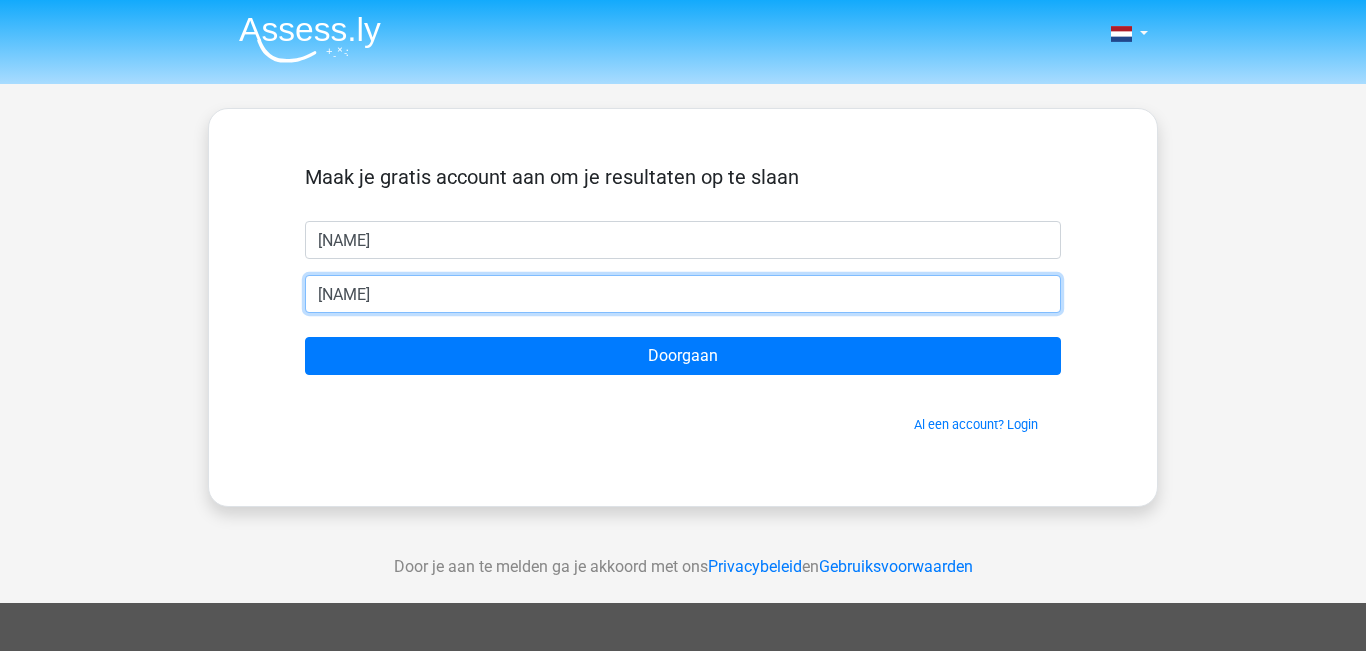 type on "[EMAIL]" 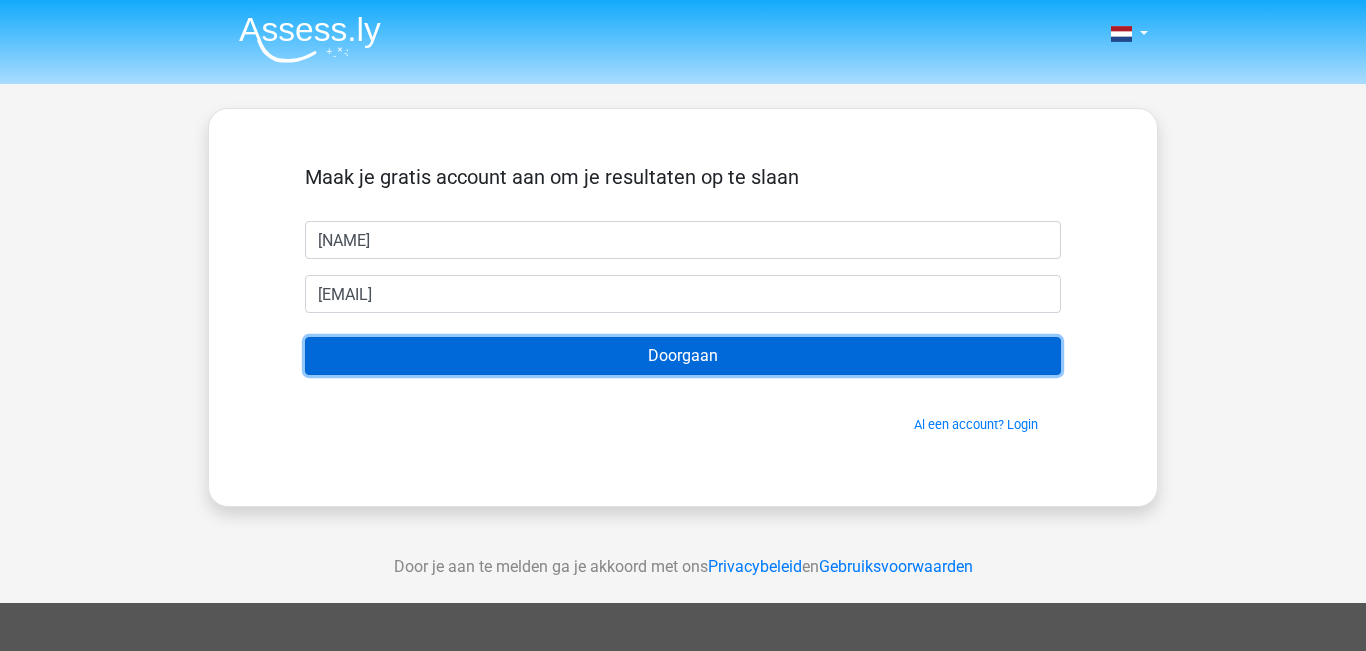 click on "Doorgaan" at bounding box center [683, 356] 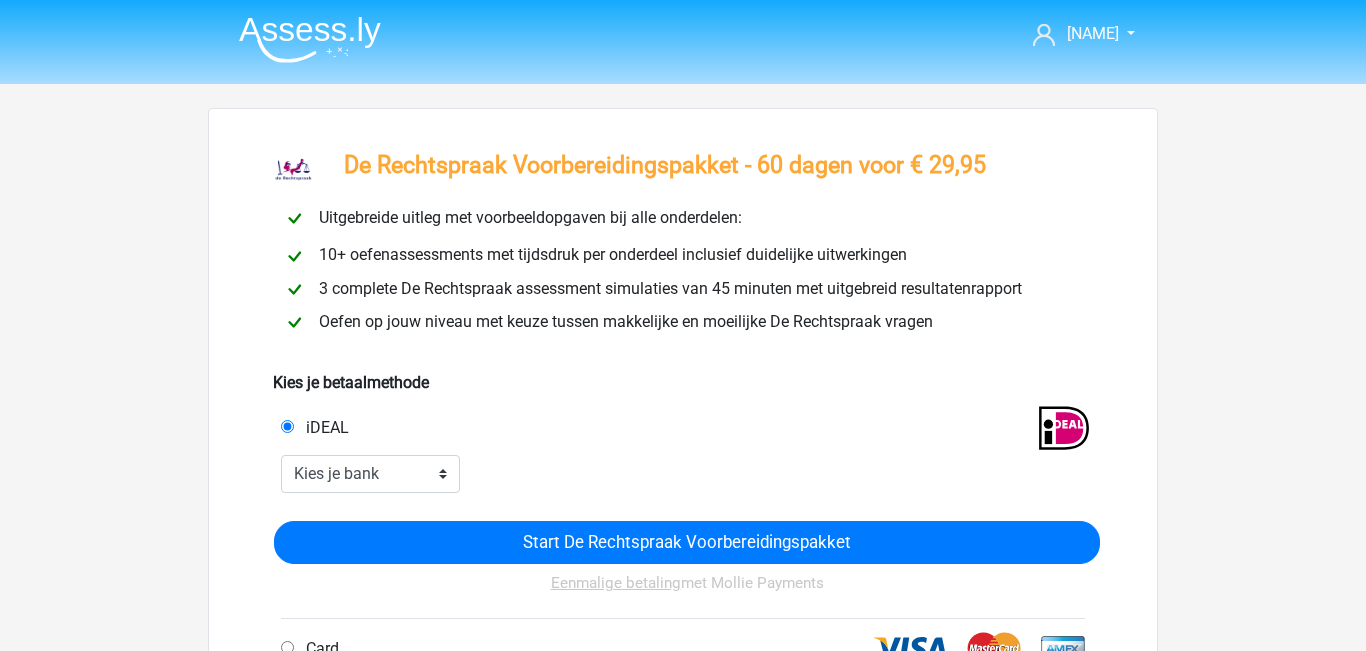 scroll, scrollTop: 0, scrollLeft: 0, axis: both 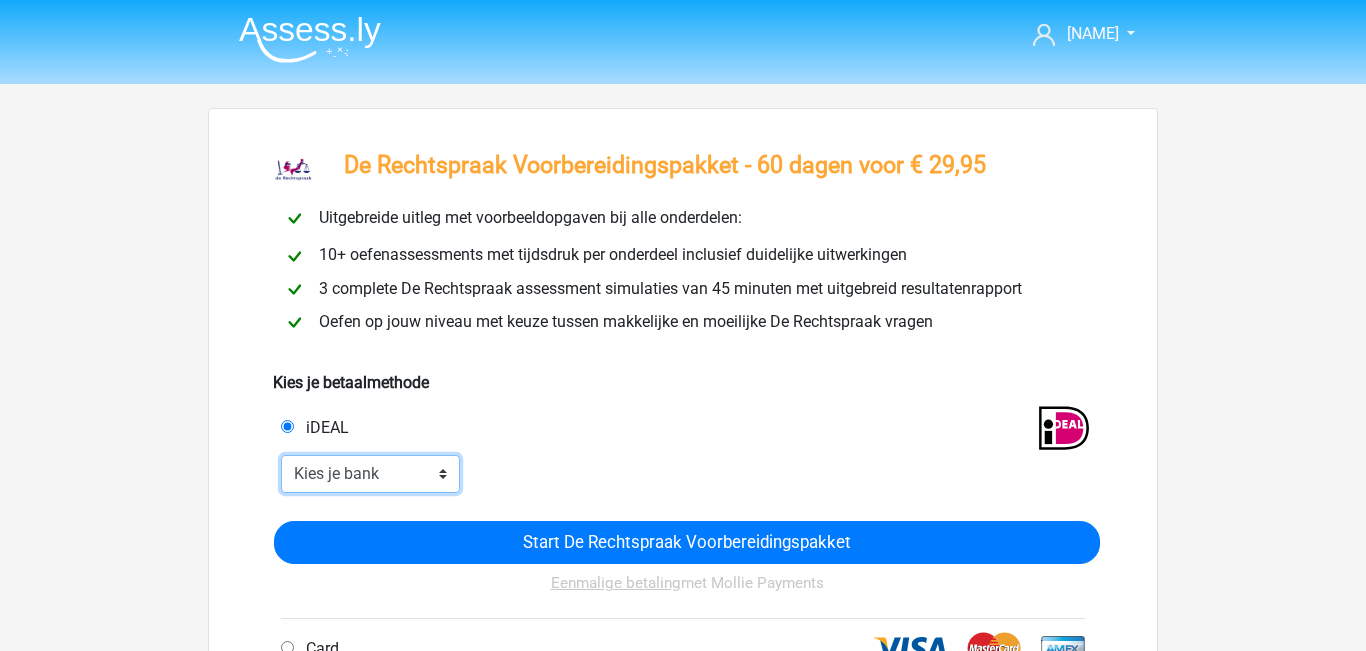 click on "Kies je bank
ABN AMRO
ING
Rabobank
ASN Bank
bunq
Knab
N26
NN
Regiobank
Revolut
SNS Bank
Triodos
Van Lanschot Kempen" at bounding box center [370, 474] 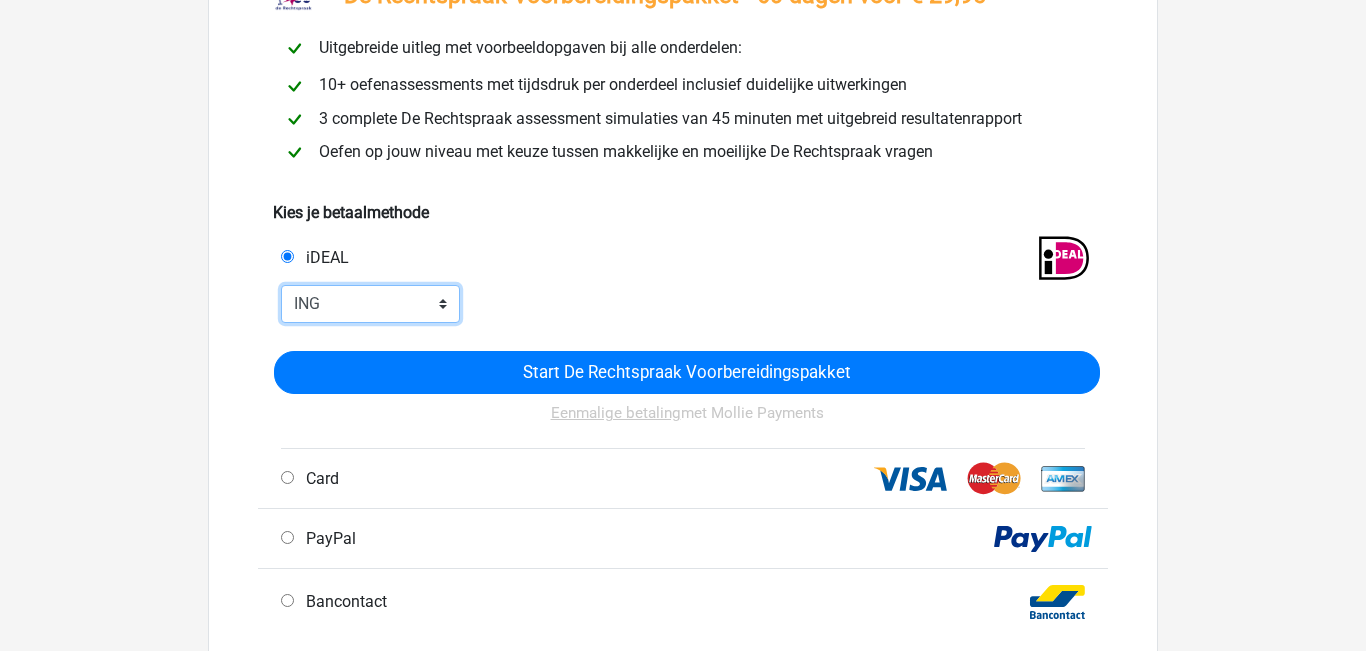 scroll, scrollTop: 172, scrollLeft: 0, axis: vertical 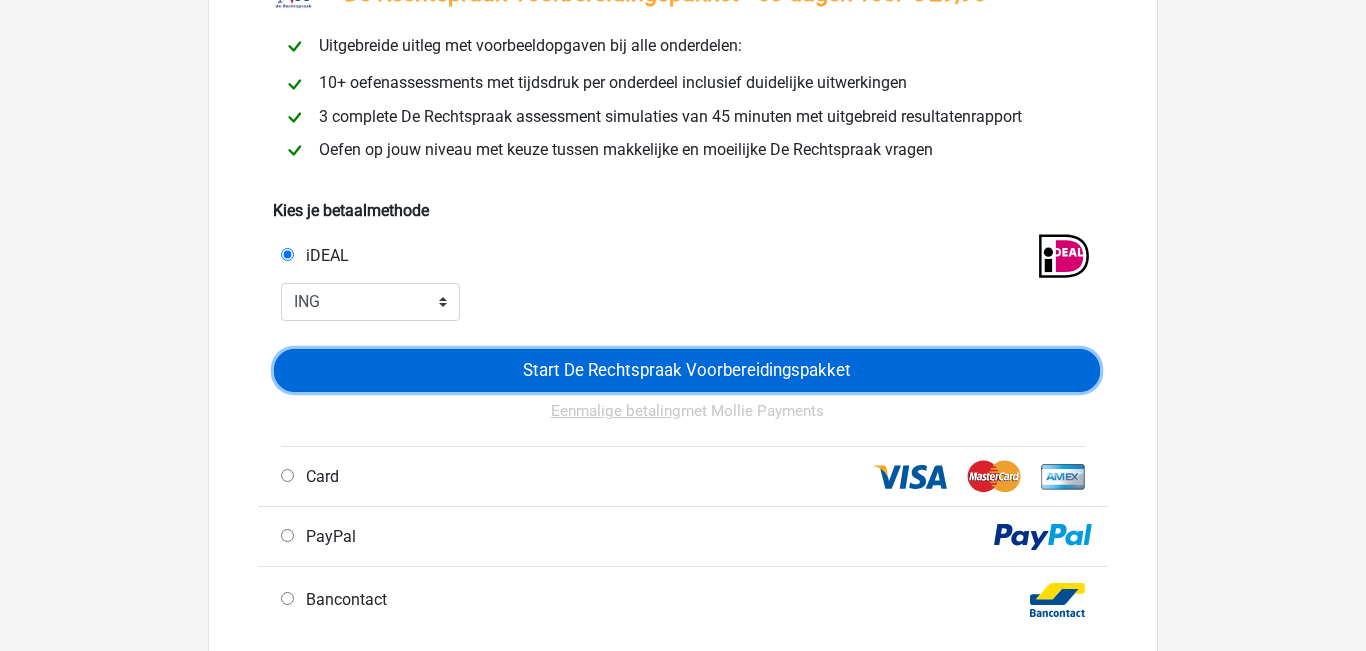 click on "Start De Rechtspraak Voorbereidingspakket" at bounding box center (687, 370) 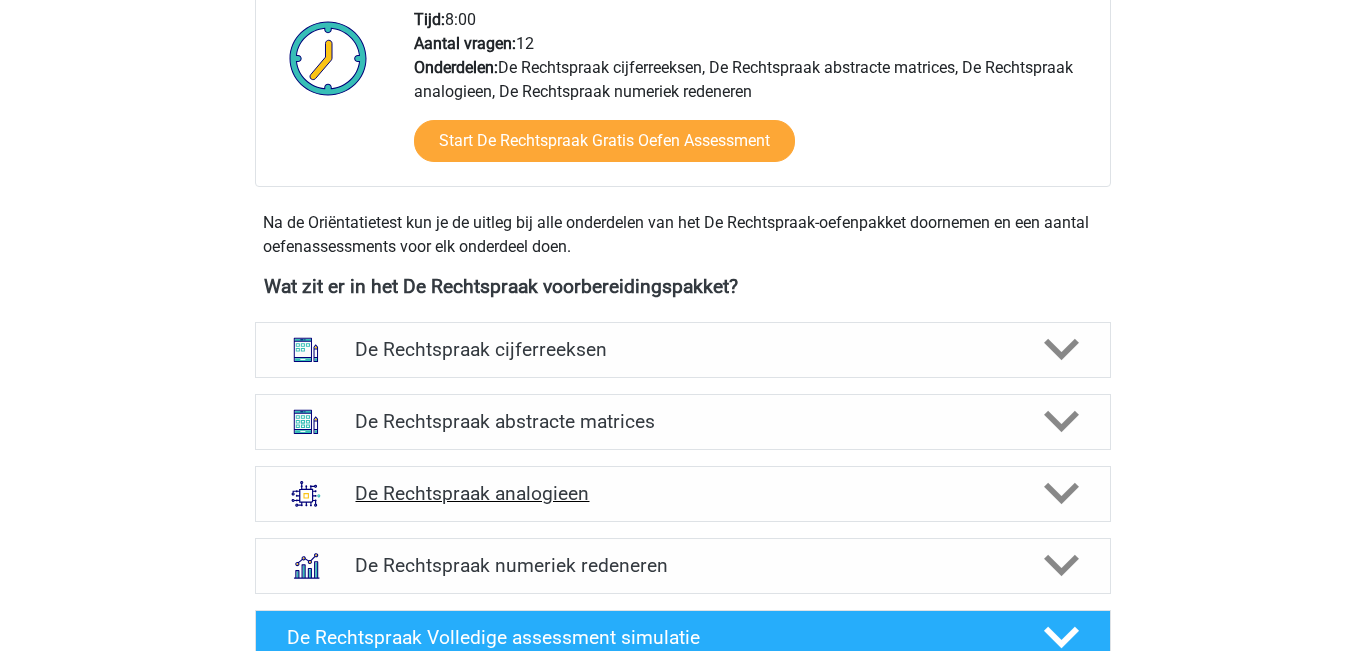 scroll, scrollTop: 1209, scrollLeft: 0, axis: vertical 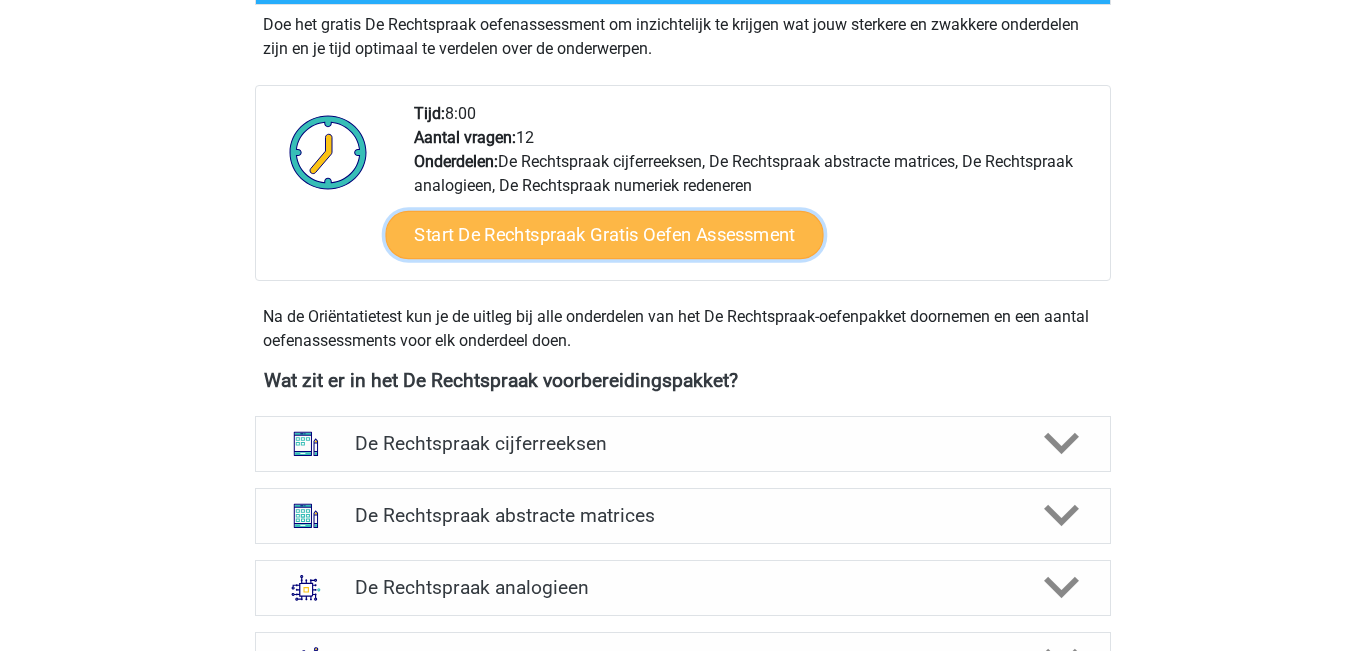click on "Start De Rechtspraak Gratis Oefen Assessment" at bounding box center (604, 235) 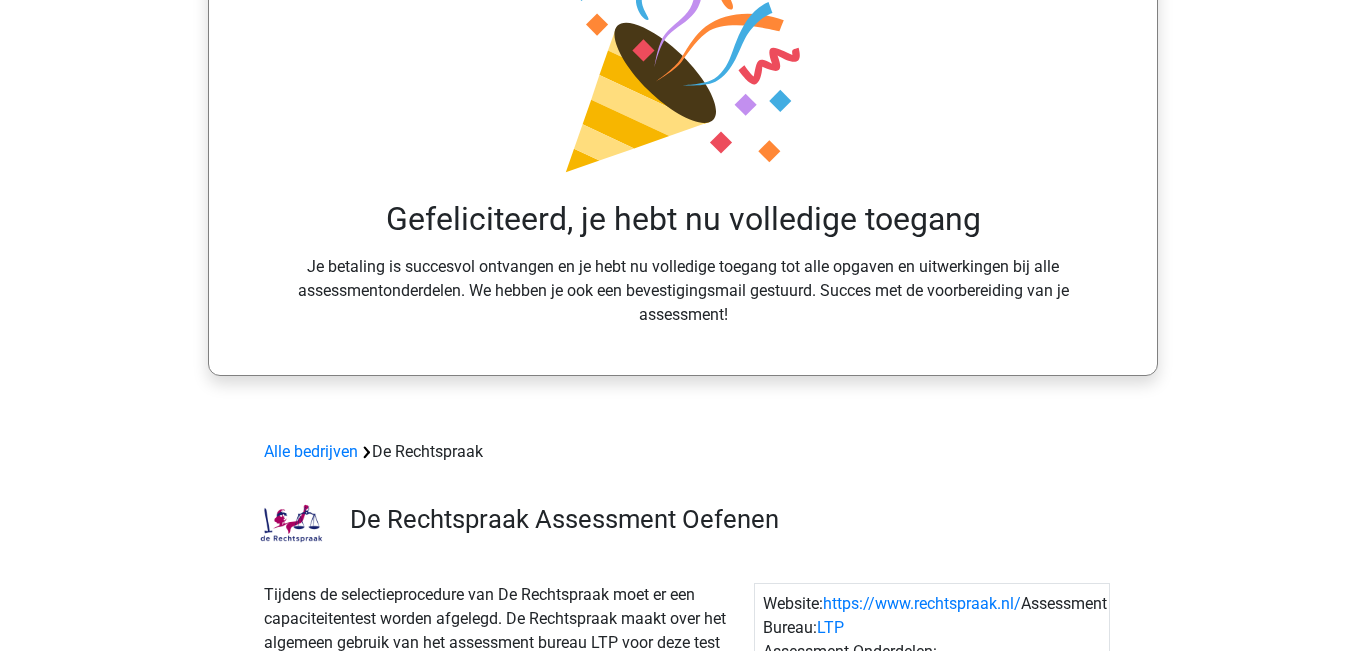 scroll, scrollTop: 0, scrollLeft: 0, axis: both 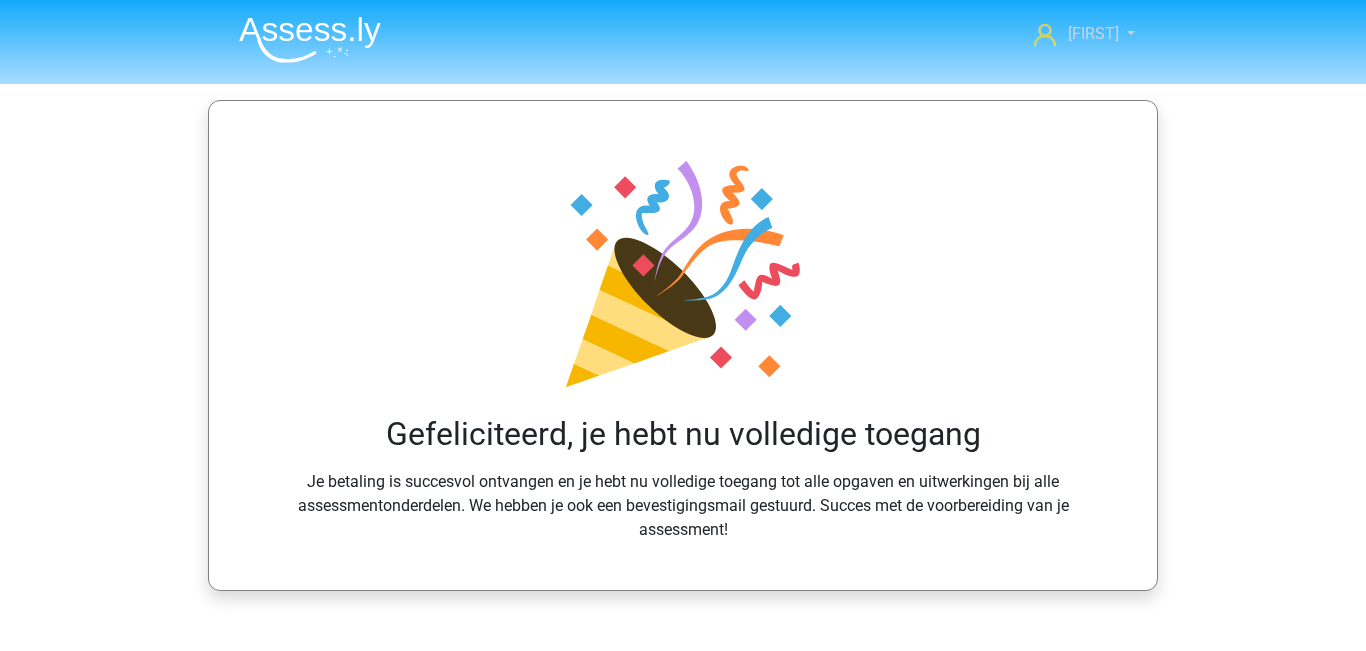 click on "[NAME]" at bounding box center (1093, 33) 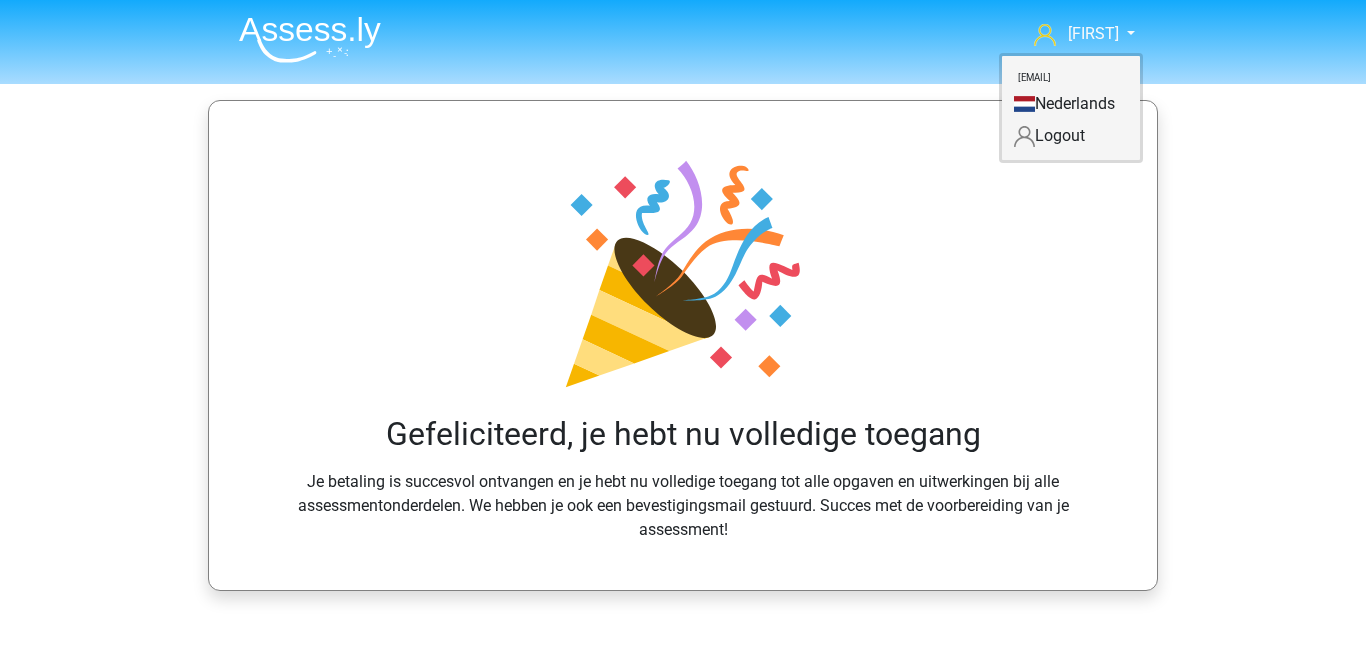 click at bounding box center [302, 35] 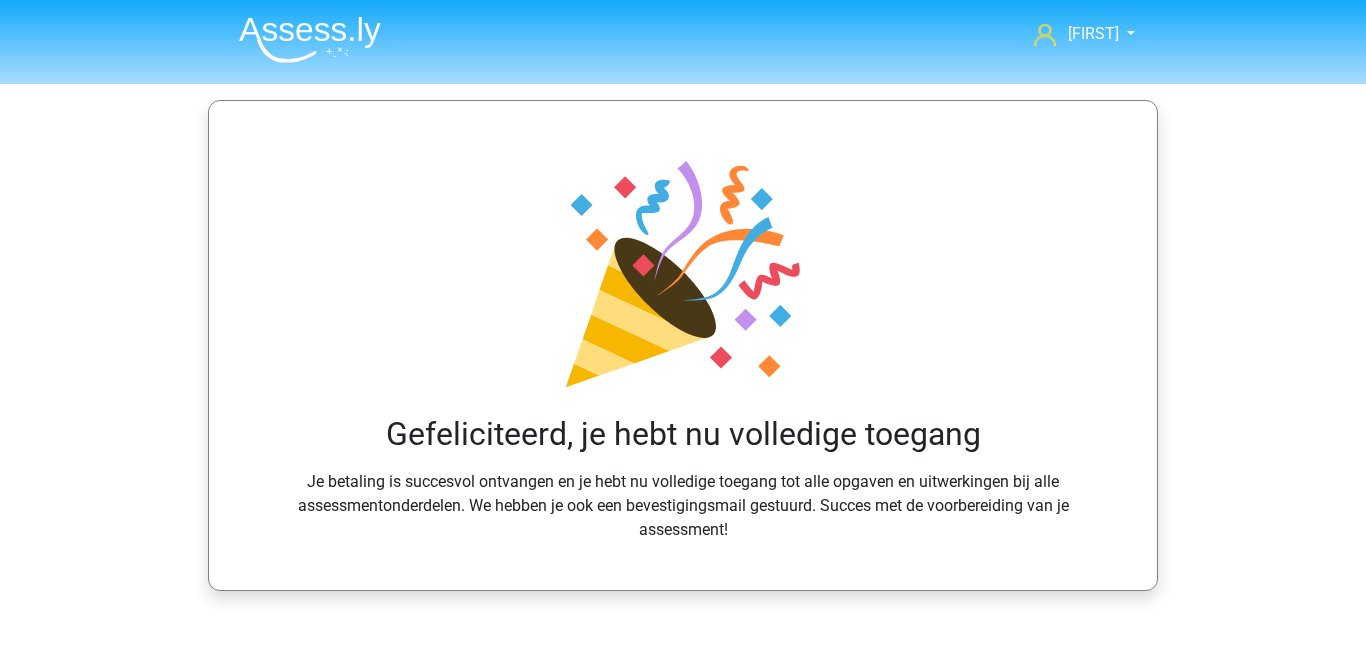 click at bounding box center (310, 39) 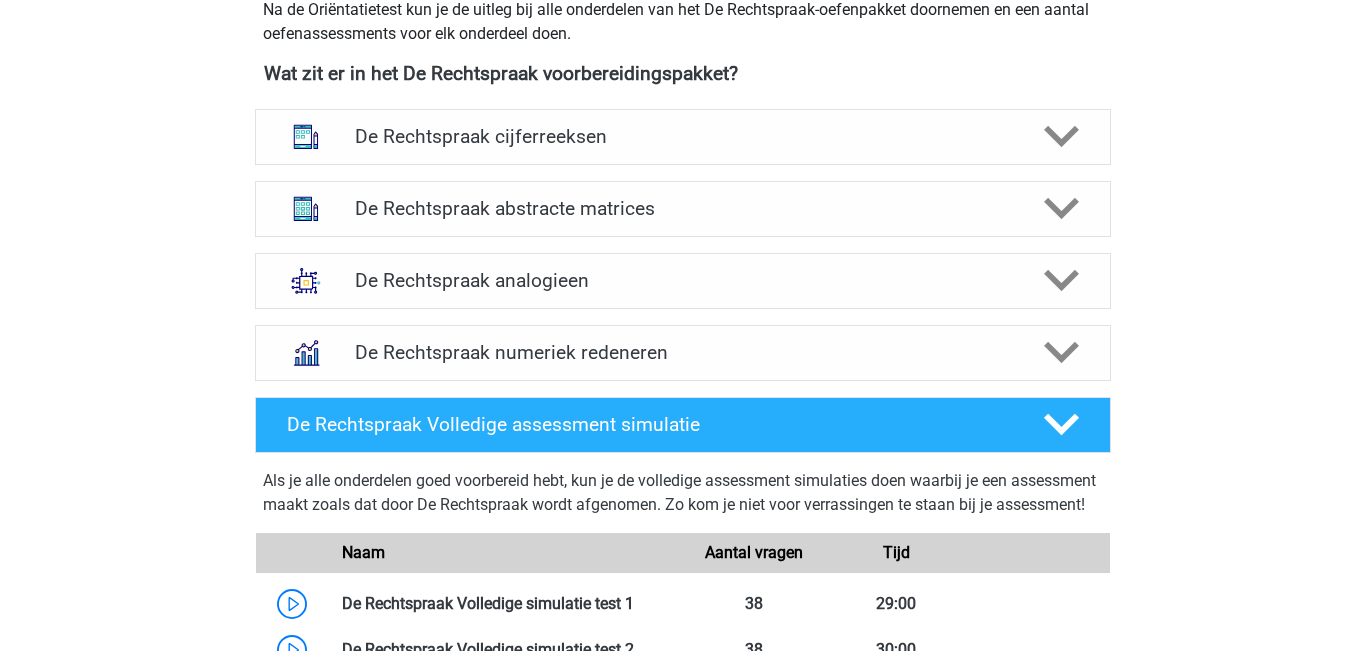 scroll, scrollTop: 1468, scrollLeft: 0, axis: vertical 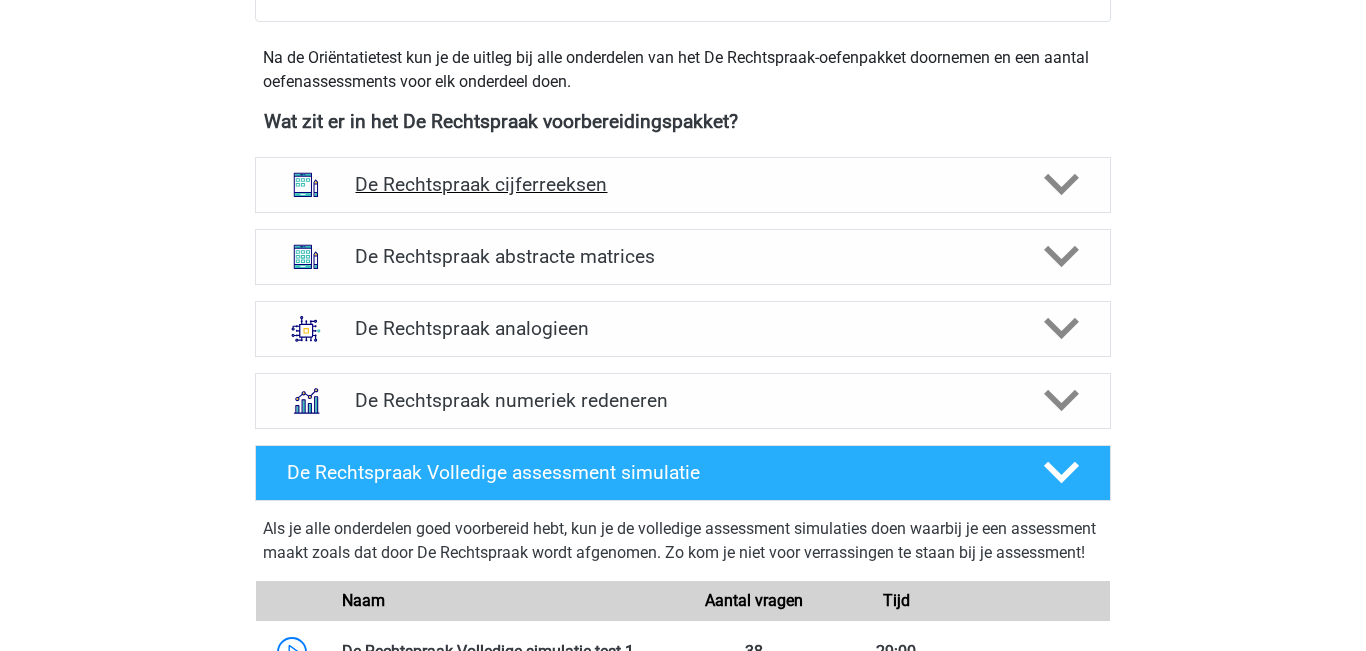click on "De Rechtspraak cijferreeksen" at bounding box center [682, 184] 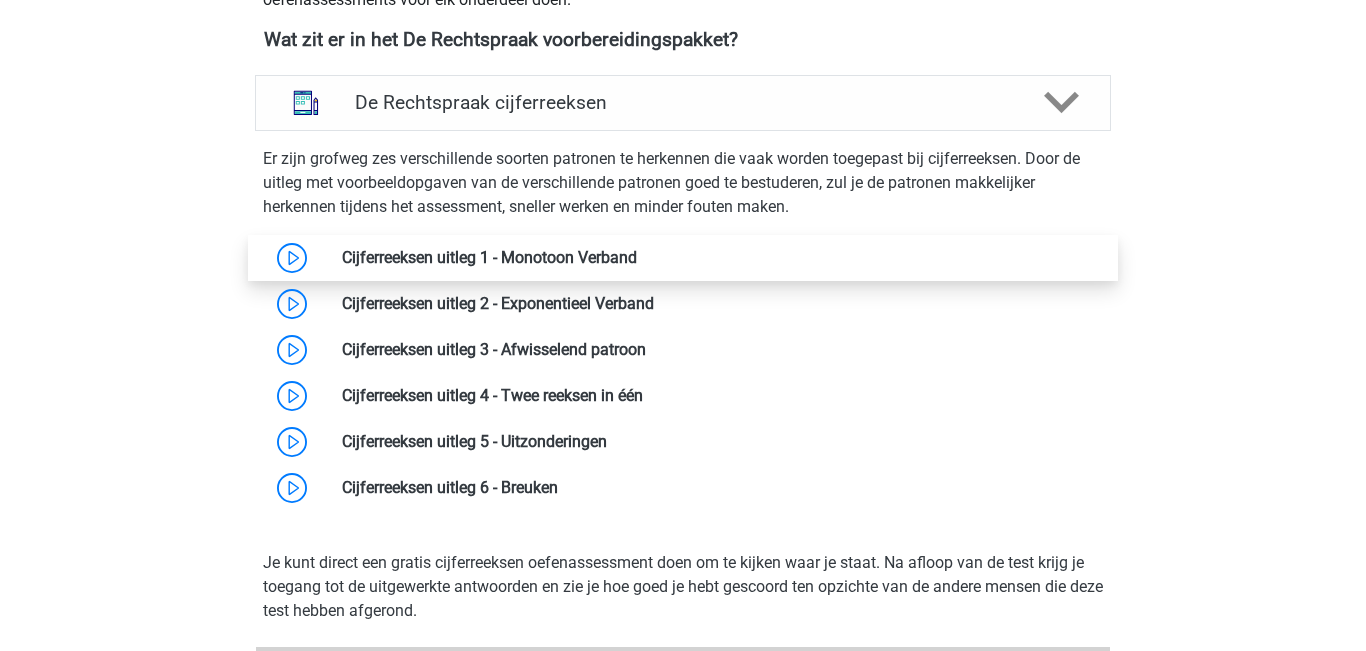 scroll, scrollTop: 1556, scrollLeft: 0, axis: vertical 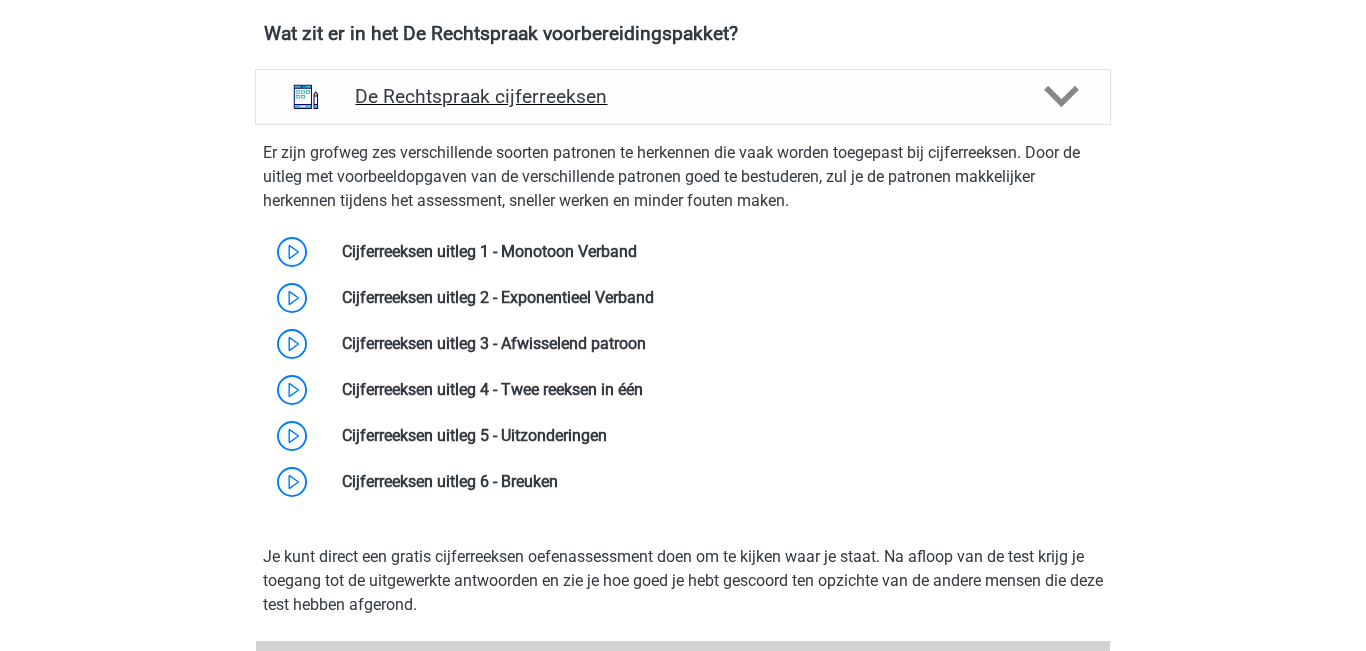 click on "De Rechtspraak cijferreeksen" at bounding box center (682, 96) 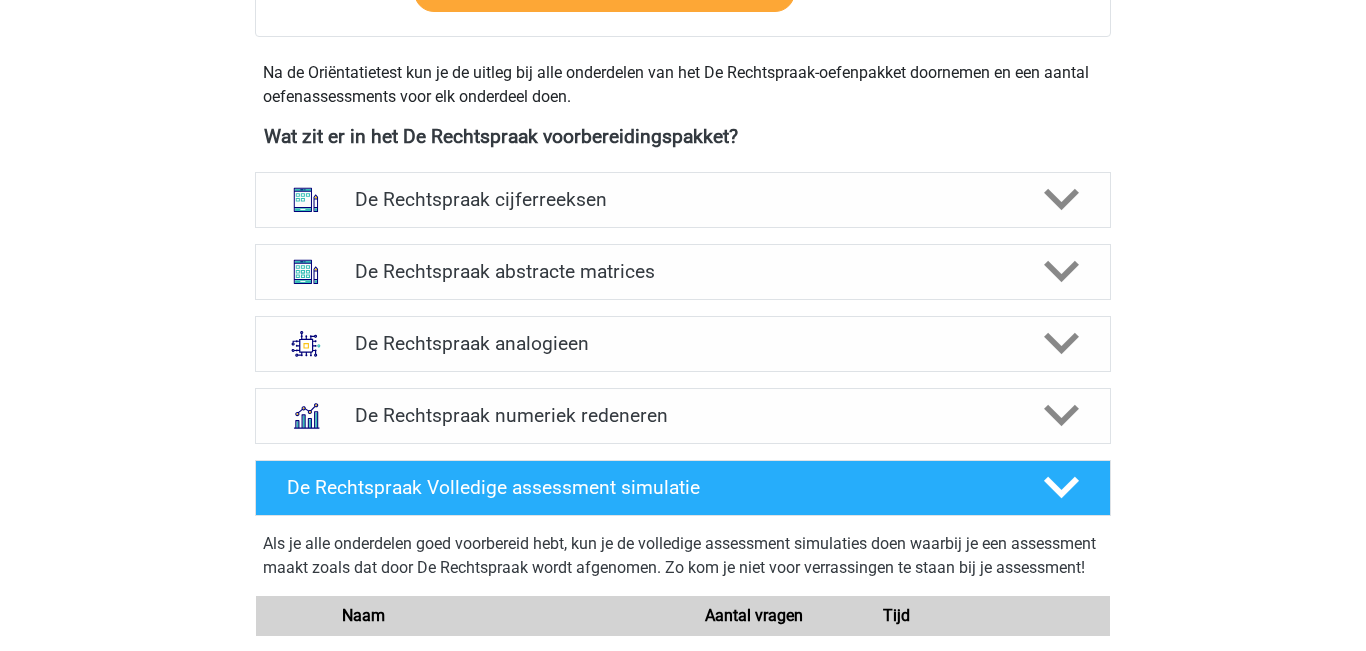 scroll, scrollTop: 1454, scrollLeft: 0, axis: vertical 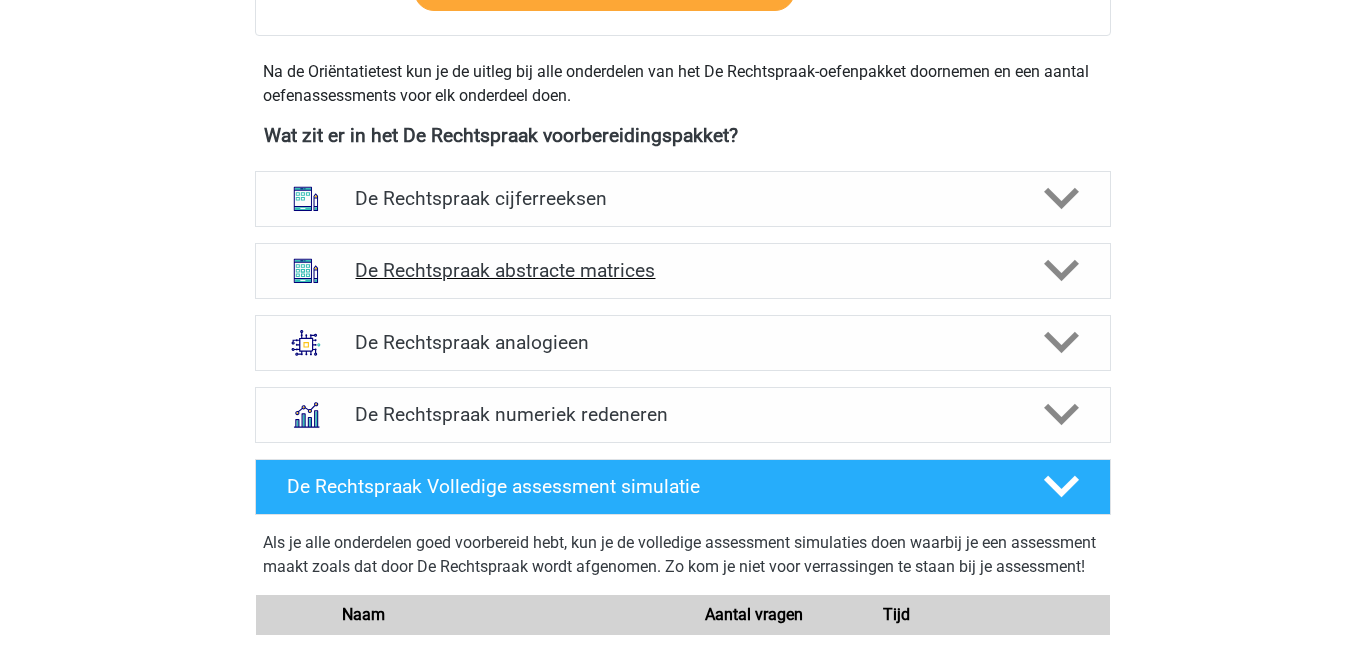 click on "De Rechtspraak abstracte matrices" at bounding box center [683, 271] 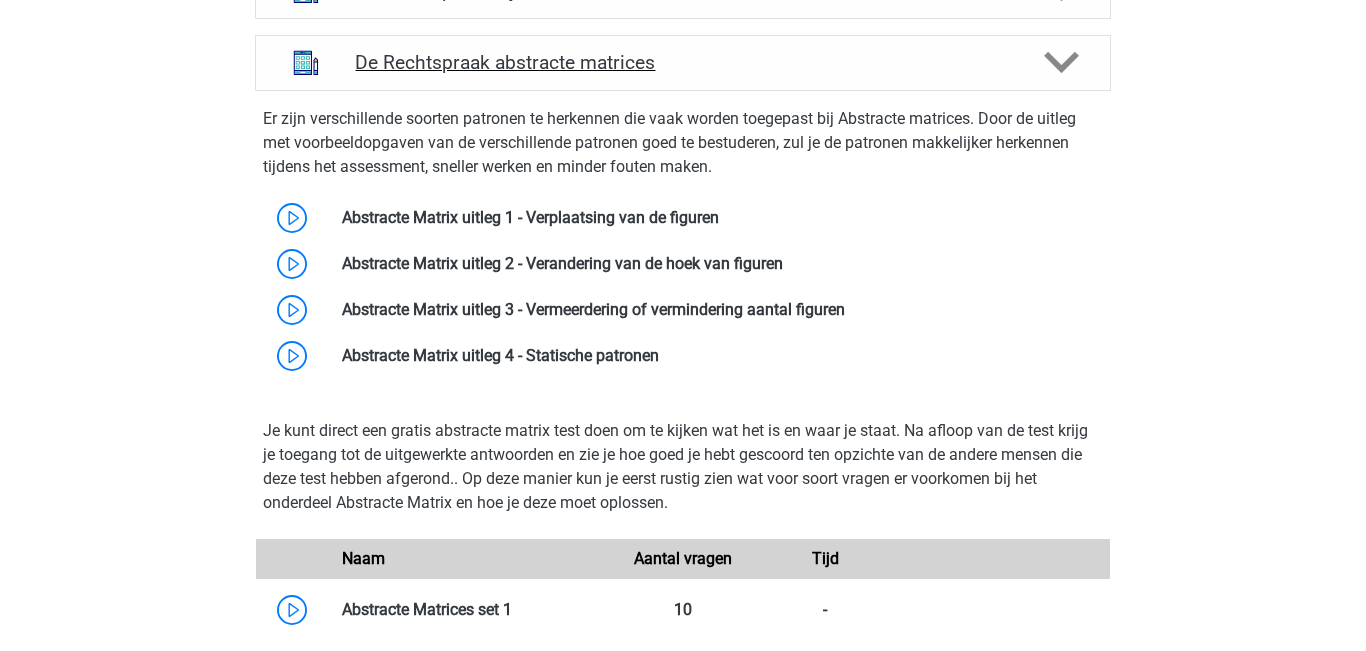 scroll, scrollTop: 1663, scrollLeft: 0, axis: vertical 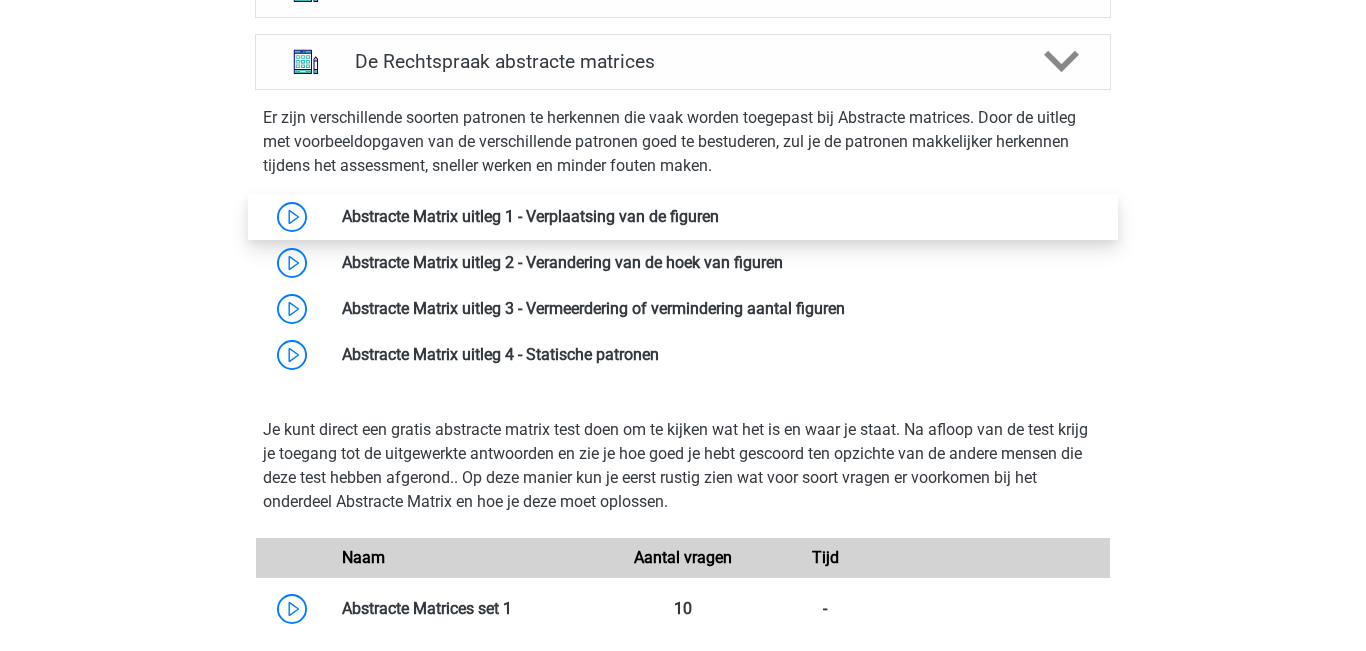 click at bounding box center [719, 216] 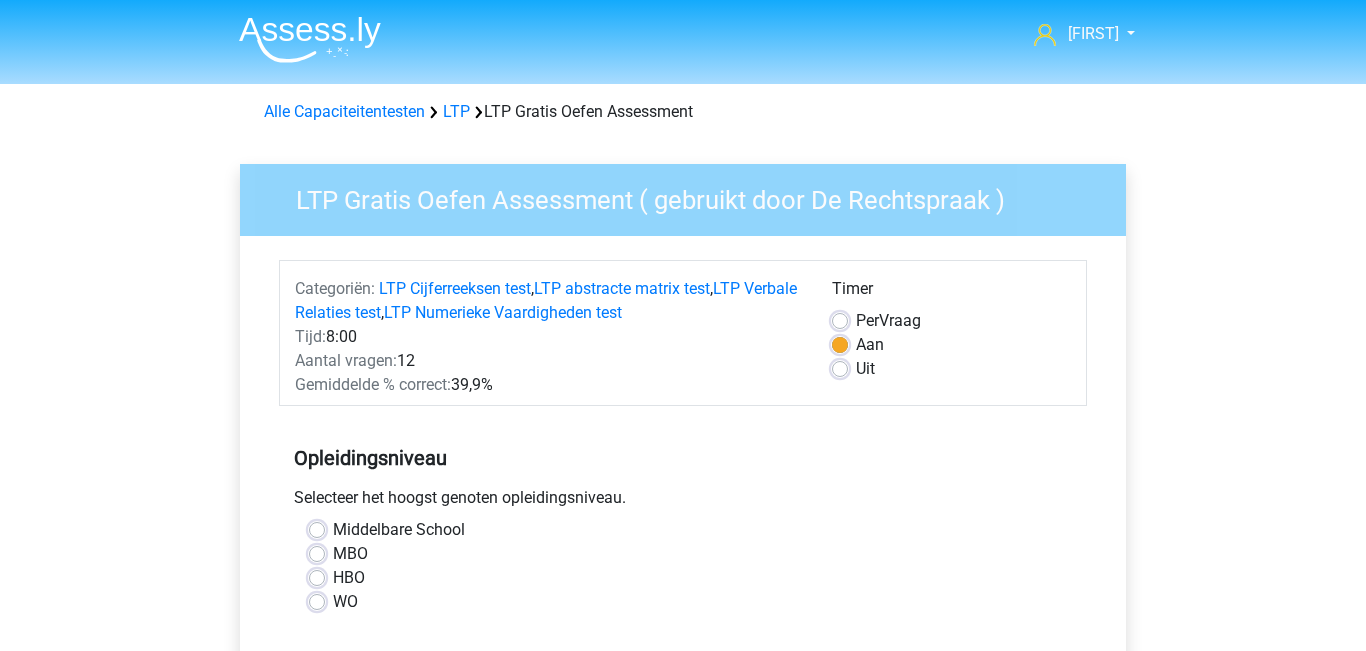 scroll, scrollTop: 0, scrollLeft: 0, axis: both 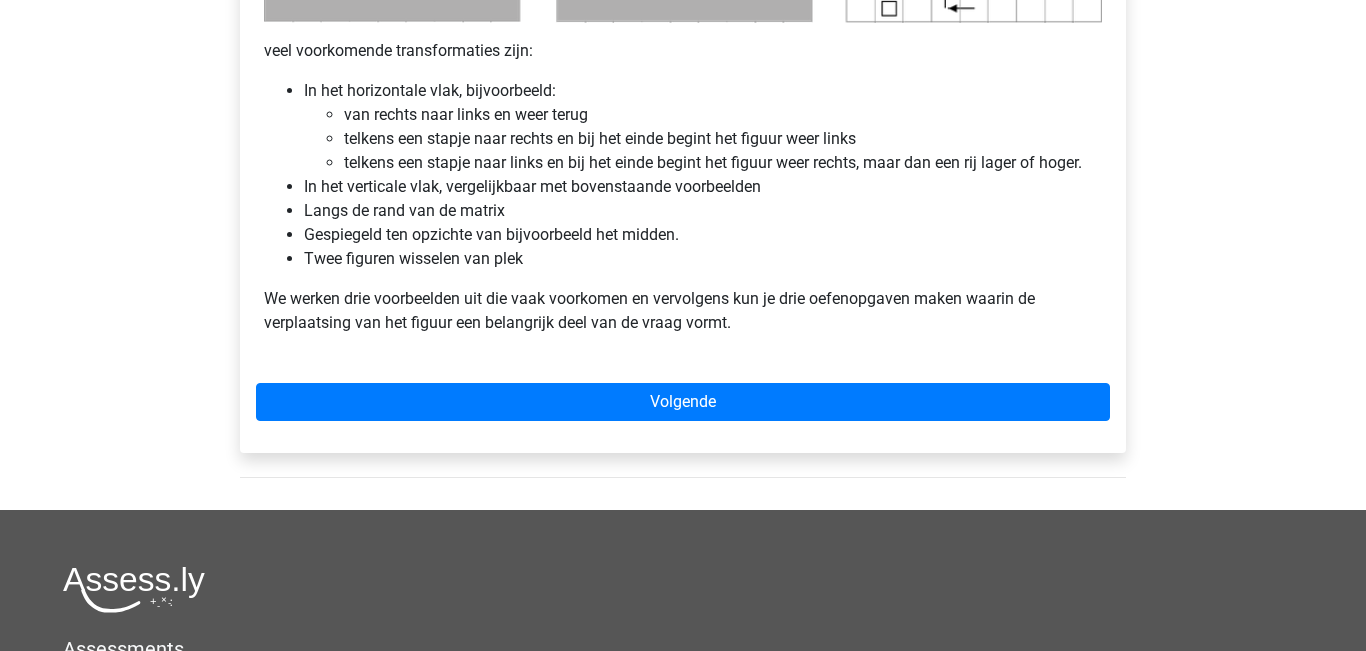 click on "Abstracte Matrix uitleg - Verplaatsing van de figuren Veel van de vragen zullen (deels) gebaseerd zijn op de locatie van de figuren in de vakken. Zie bijvoorbeeld onderstaande opgave: Van links naar rechts, beweegt het vierkant langs de rand 3 plekjes met de klok mee. Dit is goed te zien in onderstaand figuur waar een raster is toegevoegd en per rij te zien is wat de transformaties zijn. veel voorkomende transformaties zijn: In het horizontale vlak, bijvoorbeeld: van rechts naar links en weer terug telkens een stapje naar rechts en bij het einde begint het figuur weer links telkens een stapje naar links en bij het einde begint het figuur weer rechts, maar dan een rij lager of hoger. In het verticale vlak, vergelijkbaar met bovenstaande voorbeelden Langs de rand van de matrix Gespiegeld ten opzichte van bijvoorbeeld het midden. Twee figuren wisselen van plek
Volgende" at bounding box center [683, -216] 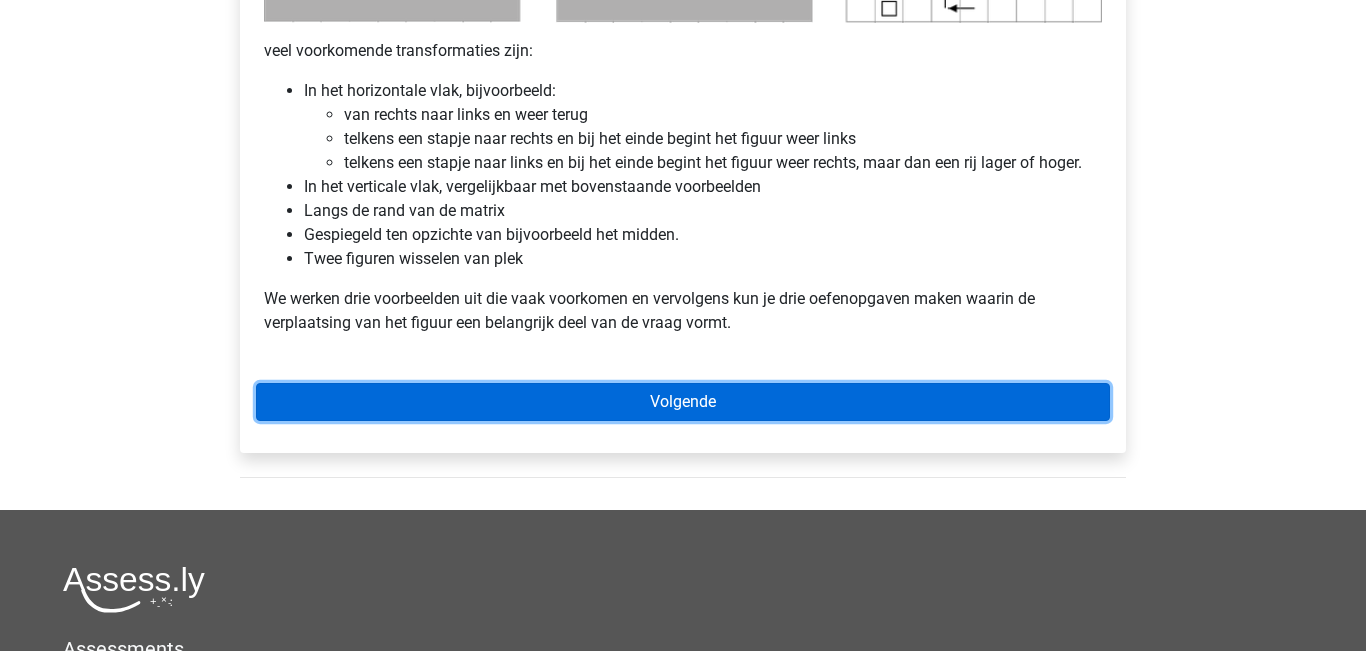 click on "Volgende" at bounding box center (683, 402) 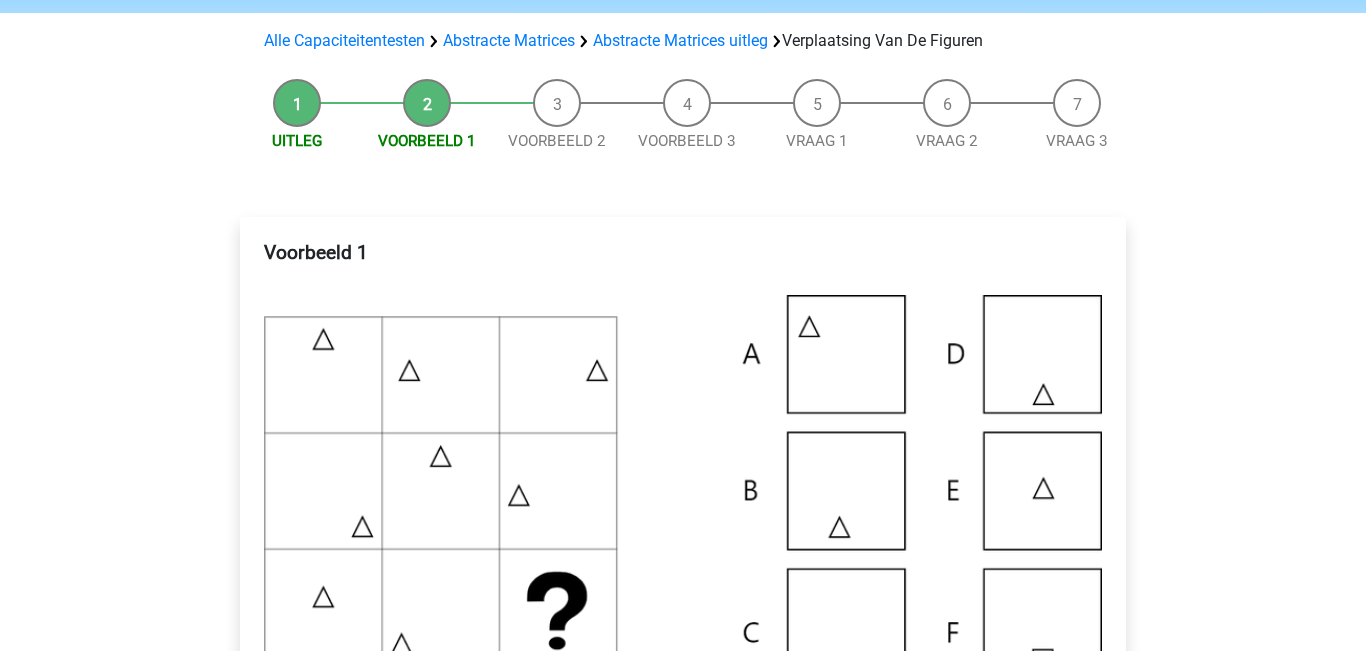 scroll, scrollTop: 173, scrollLeft: 0, axis: vertical 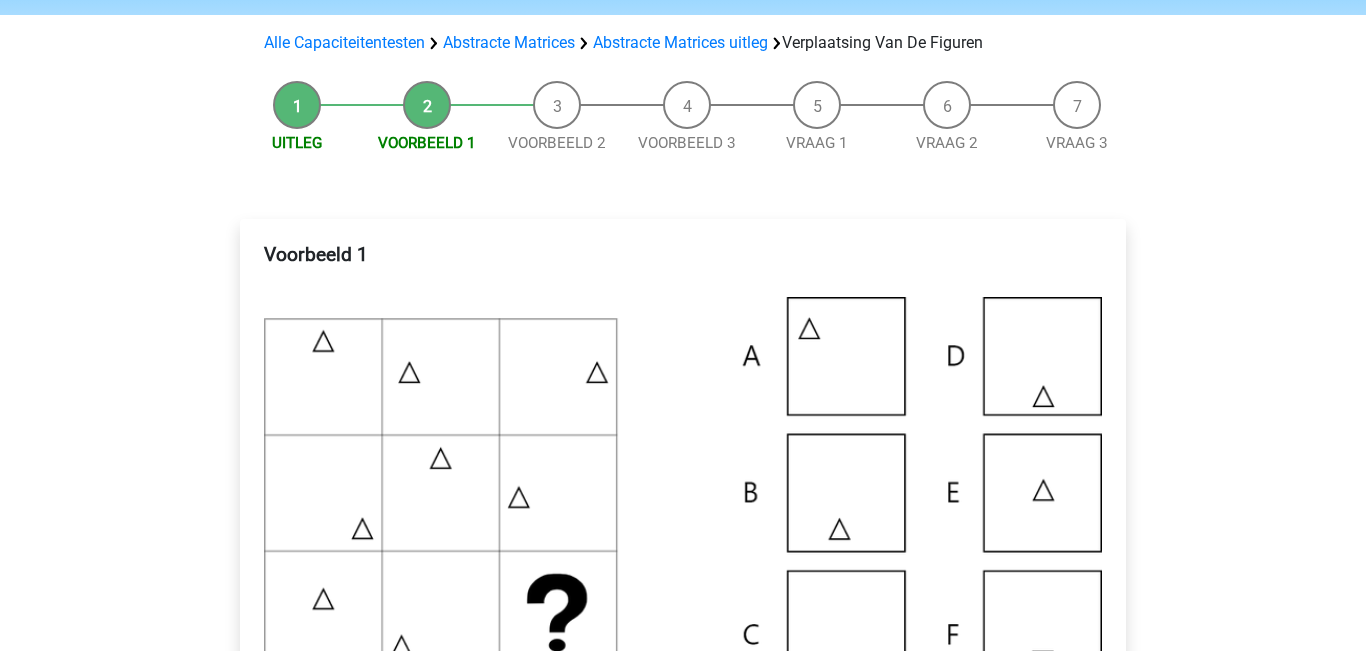 click on "Uitleg" at bounding box center (297, 118) 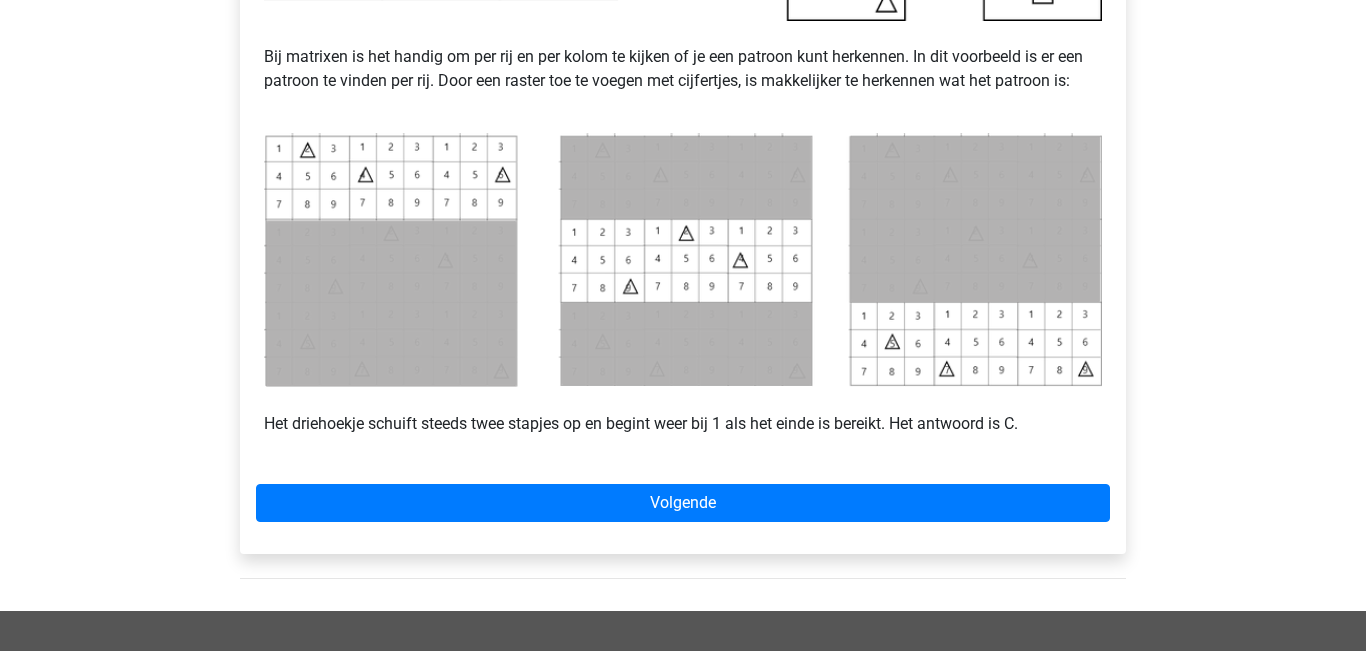scroll, scrollTop: 850, scrollLeft: 0, axis: vertical 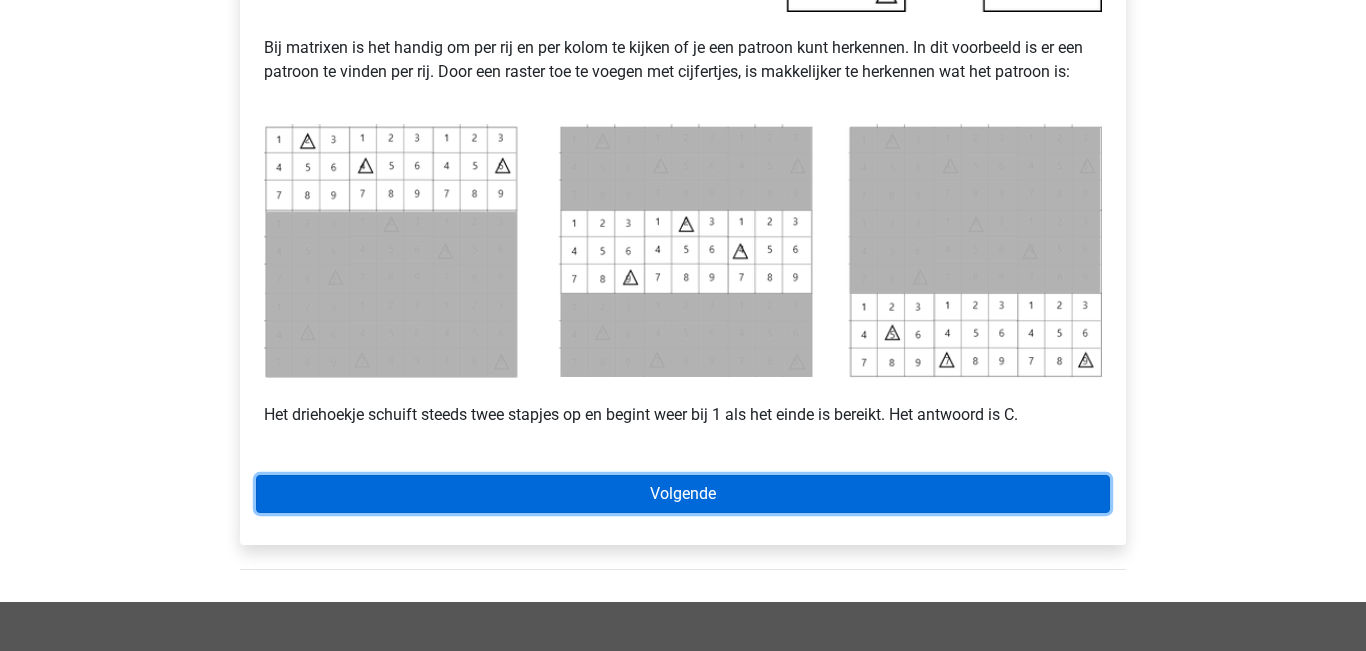 click on "Volgende" at bounding box center [683, 494] 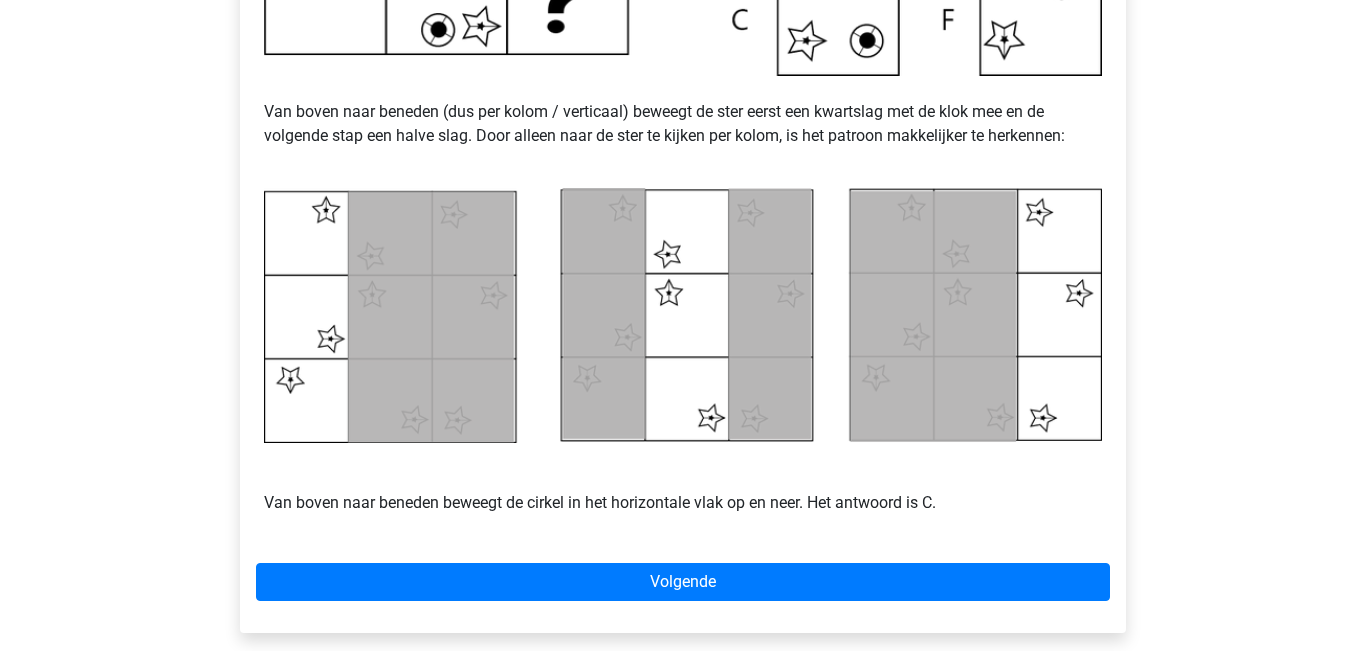 scroll, scrollTop: 801, scrollLeft: 0, axis: vertical 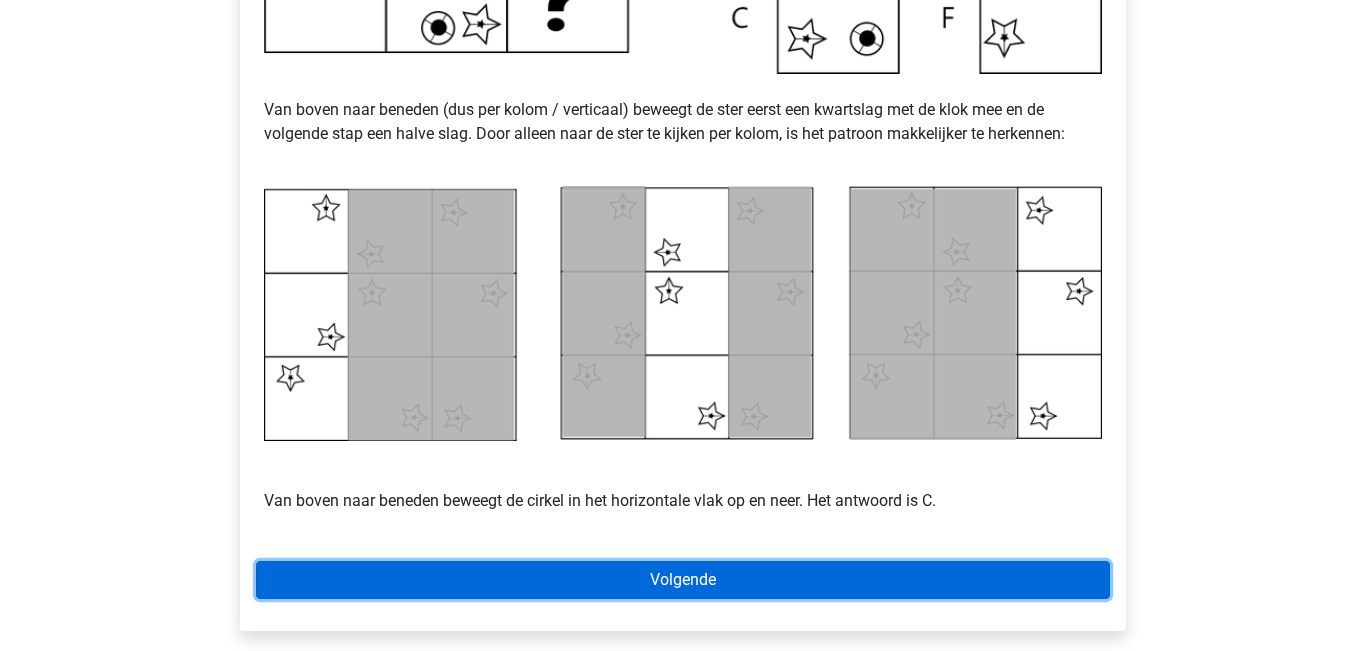 click on "Volgende" at bounding box center [683, 580] 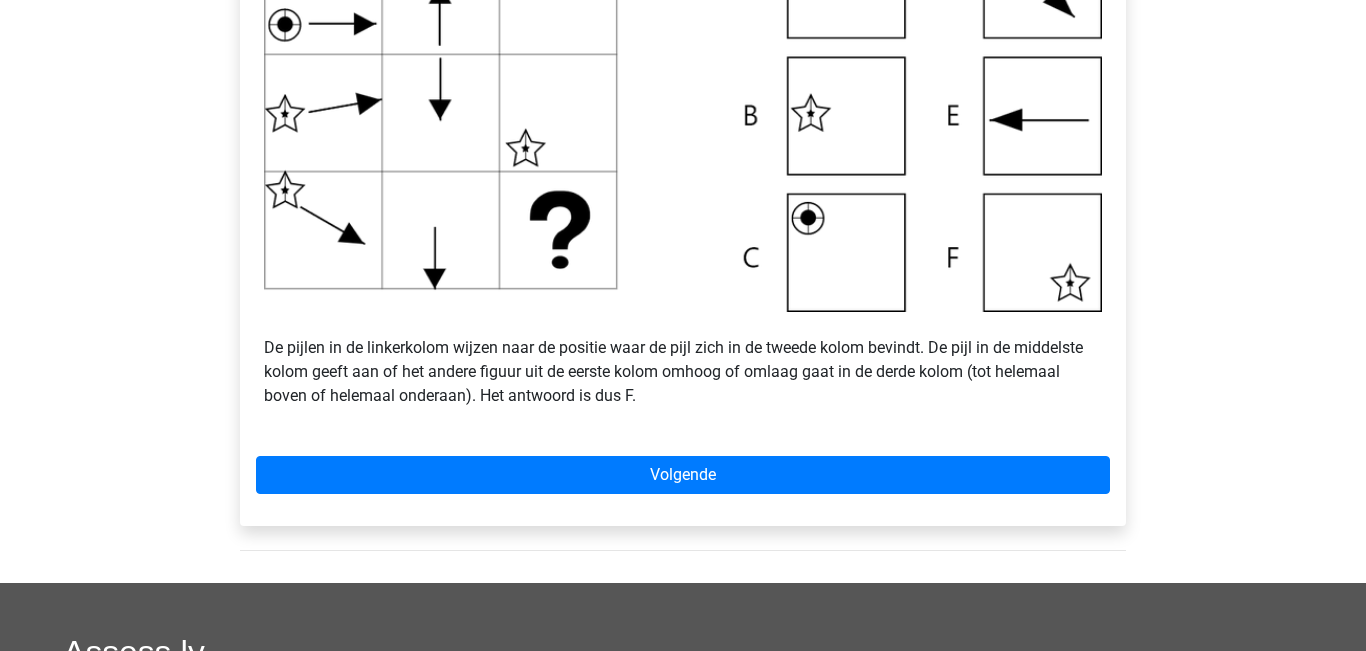 scroll, scrollTop: 804, scrollLeft: 0, axis: vertical 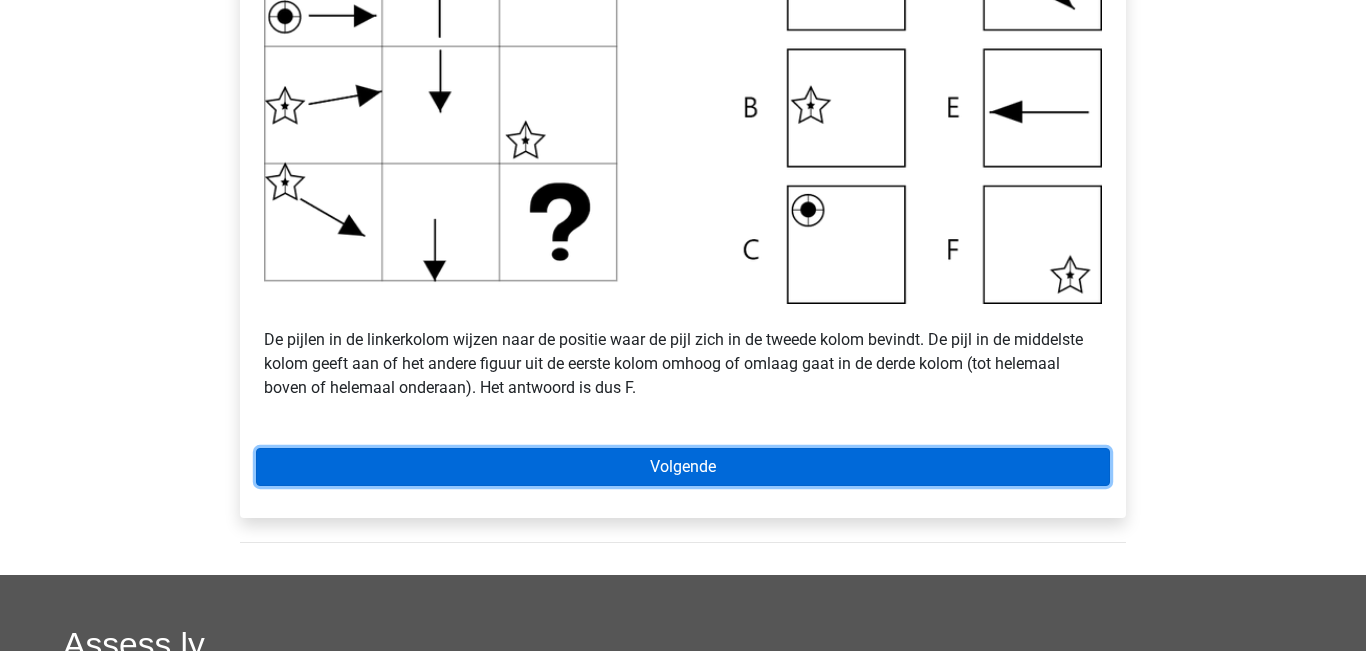 click on "Volgende" at bounding box center [683, 467] 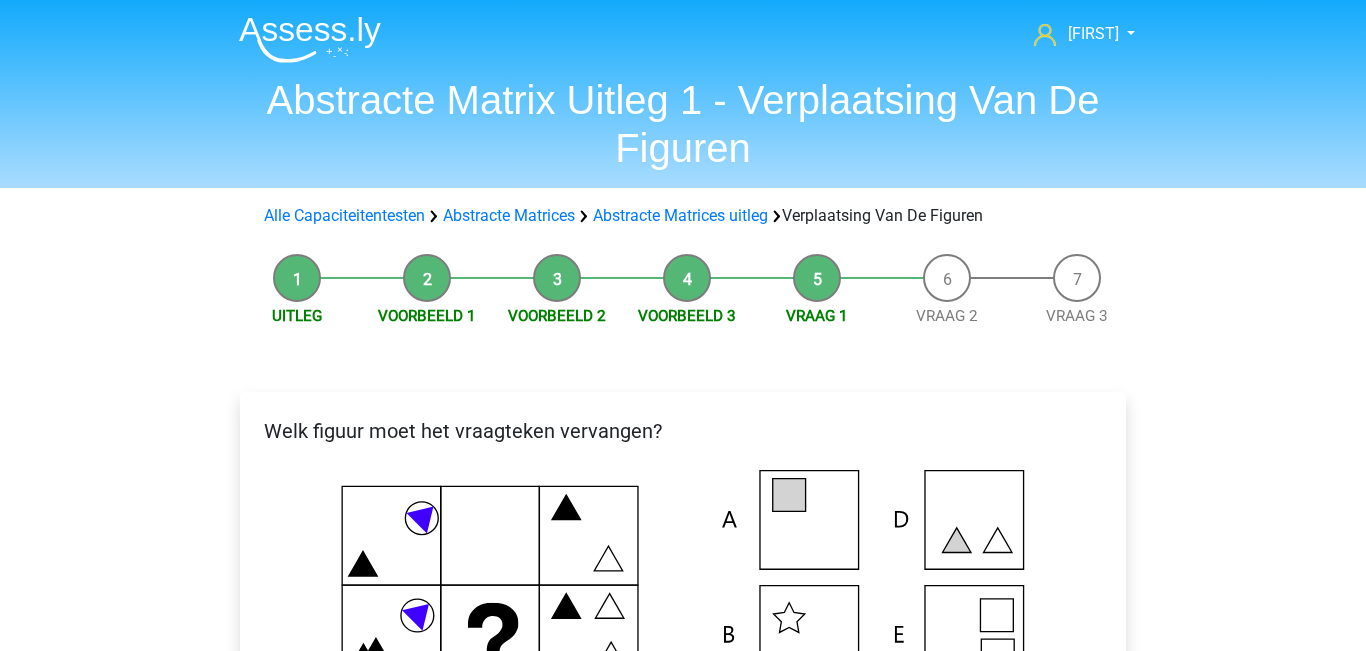 scroll, scrollTop: 0, scrollLeft: 0, axis: both 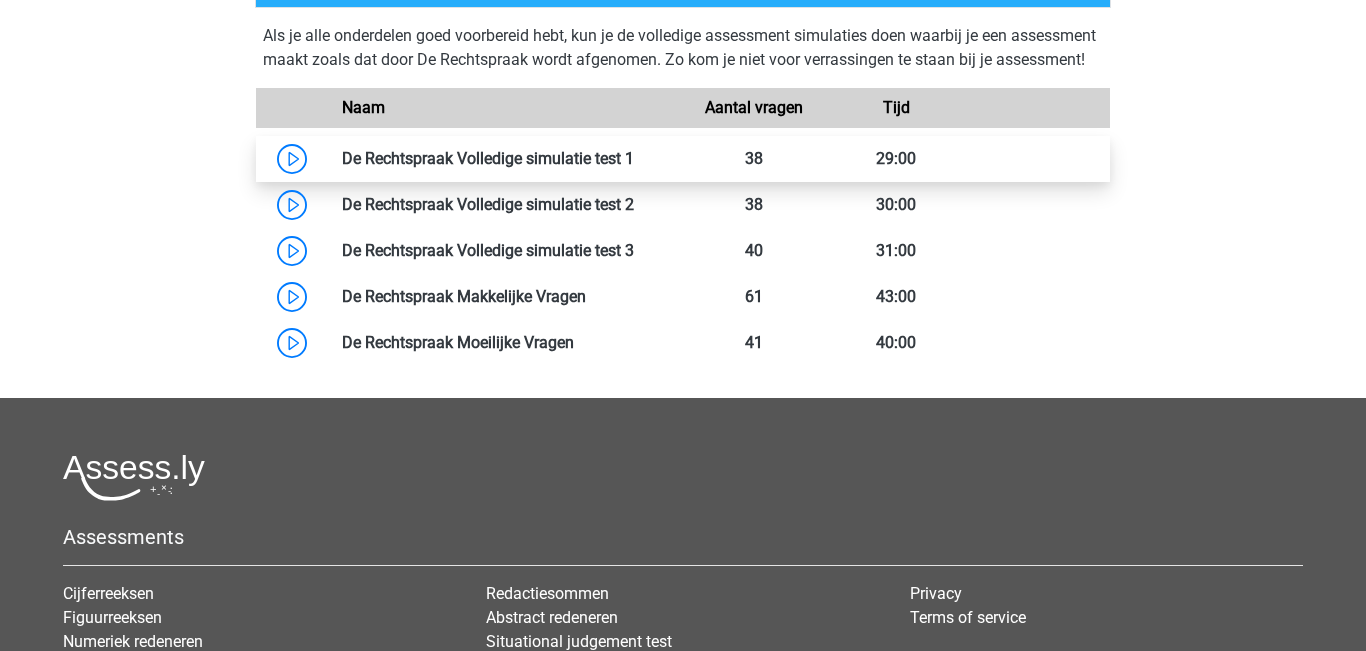 click at bounding box center (634, 158) 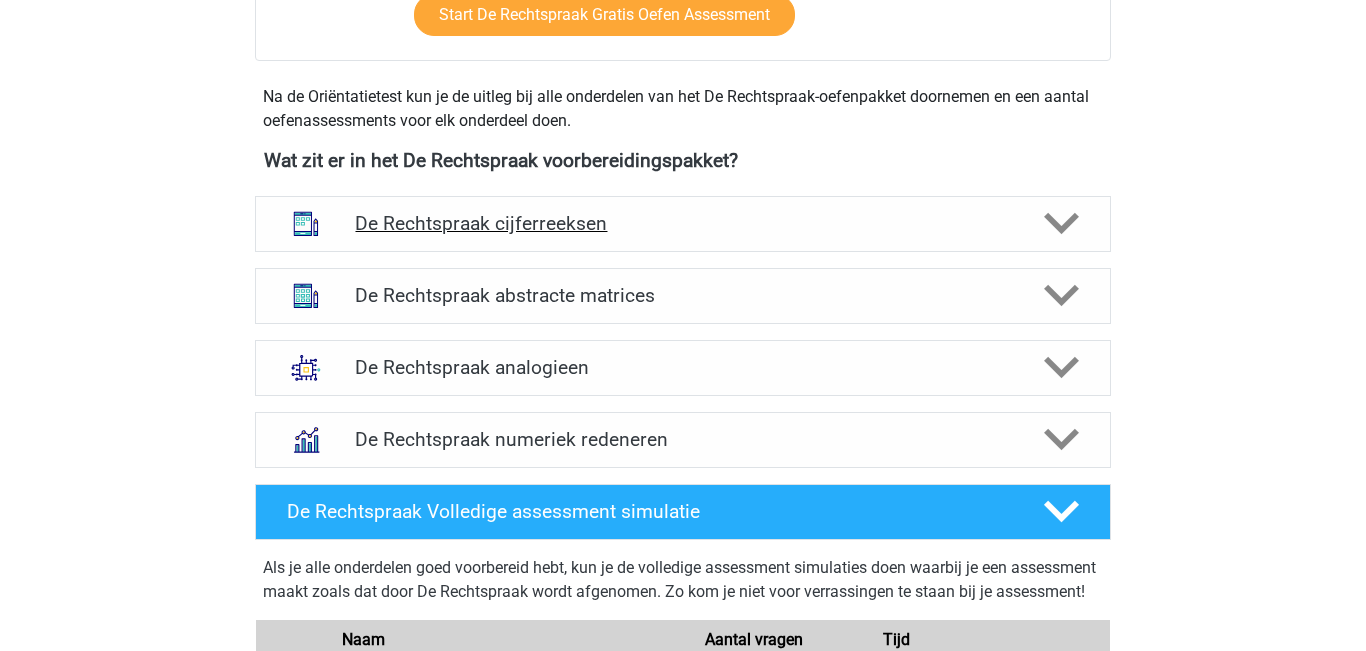 scroll, scrollTop: 1432, scrollLeft: 0, axis: vertical 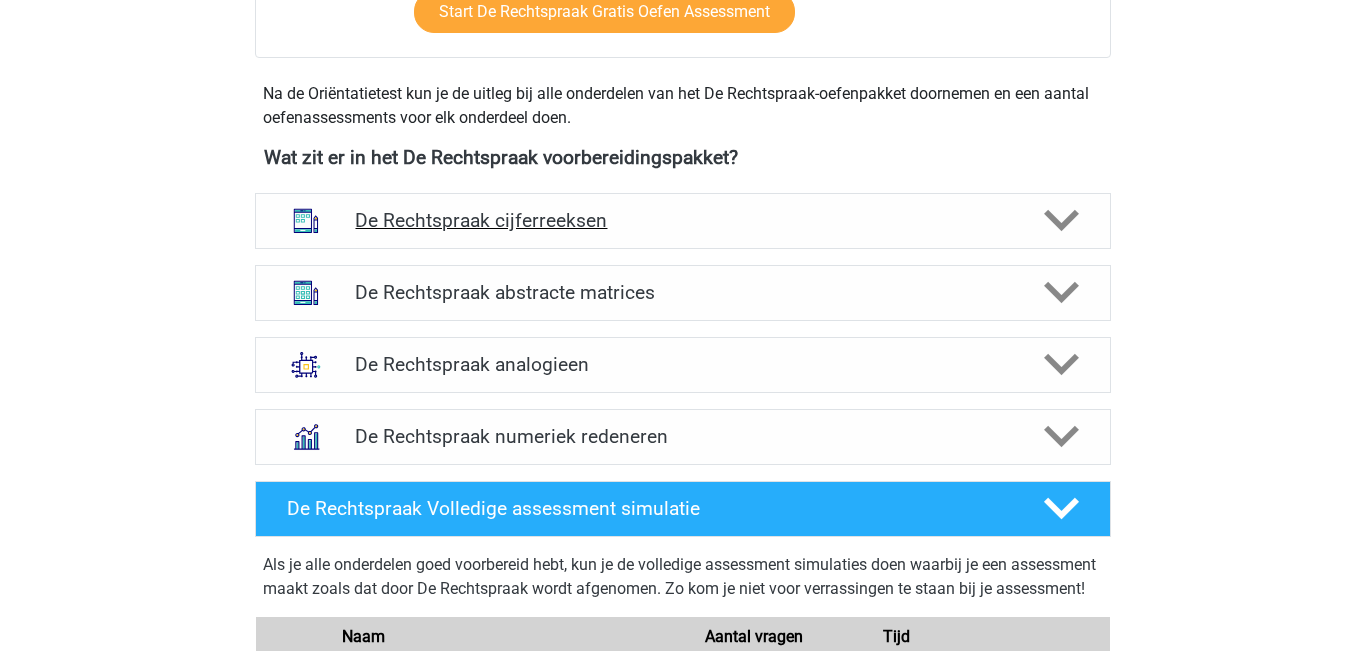 click on "De Rechtspraak cijferreeksen" at bounding box center (682, 220) 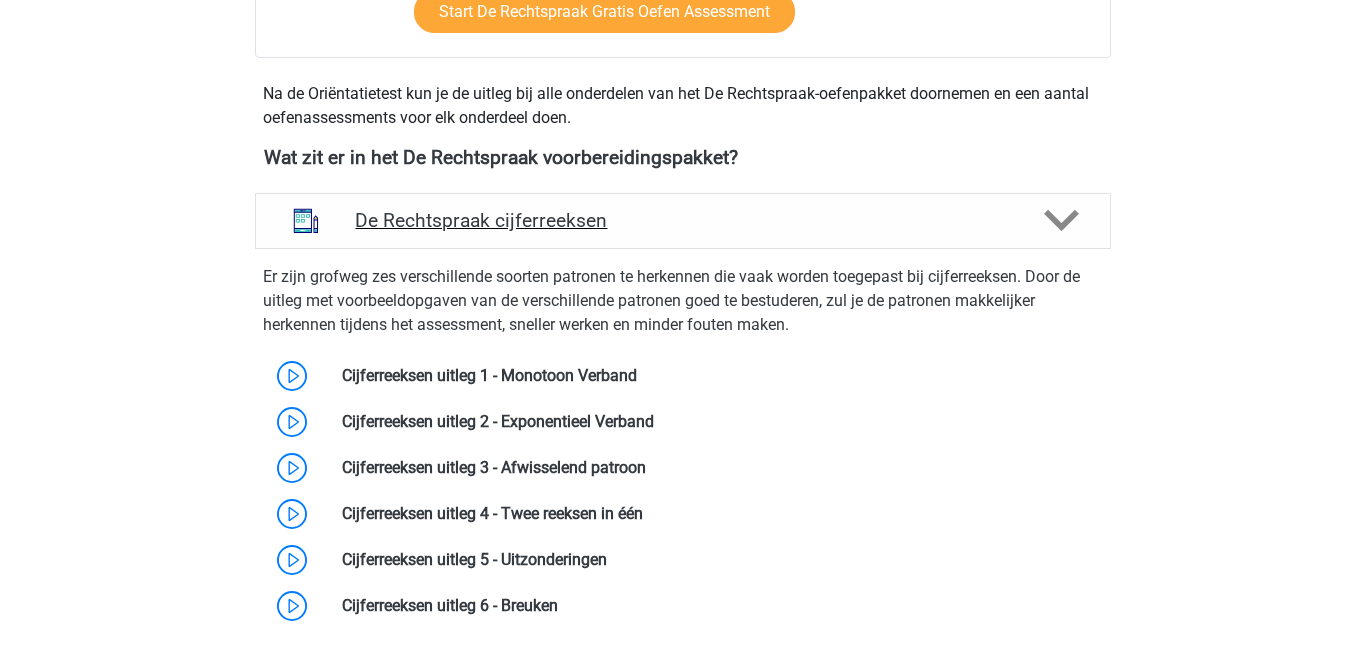 click on "De Rechtspraak cijferreeksen" at bounding box center (682, 220) 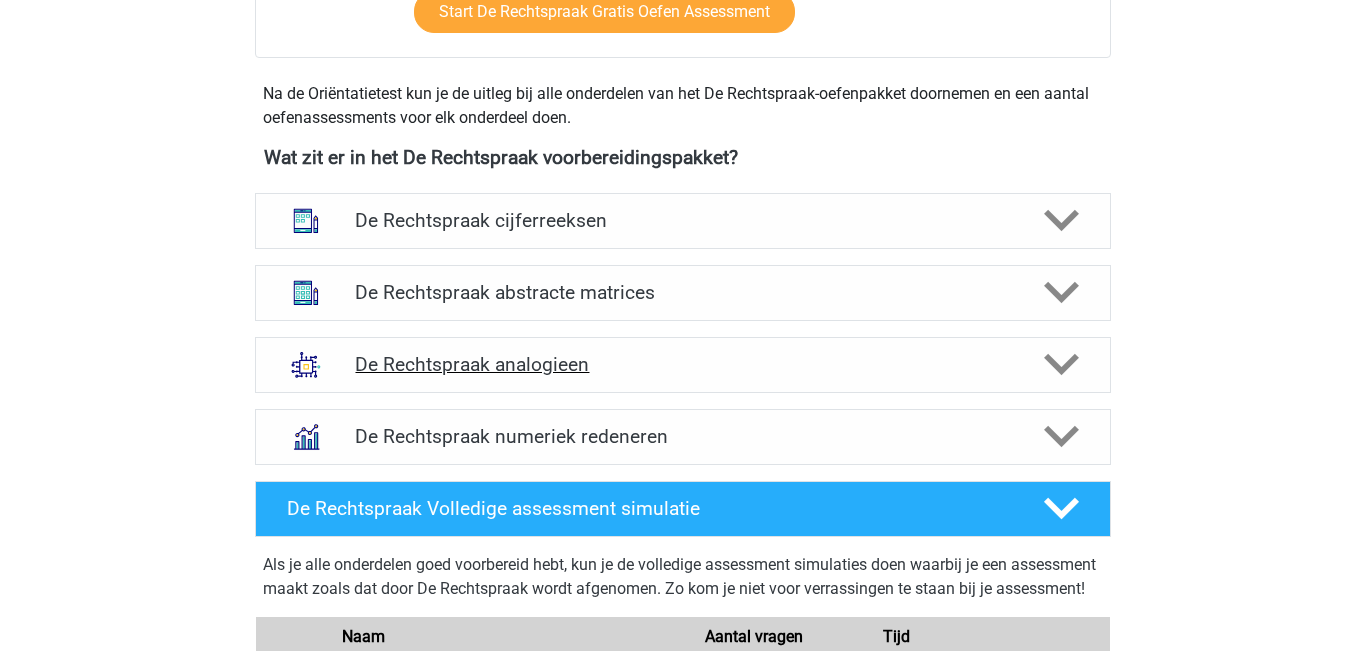 click on "De Rechtspraak analogieen" at bounding box center [682, 364] 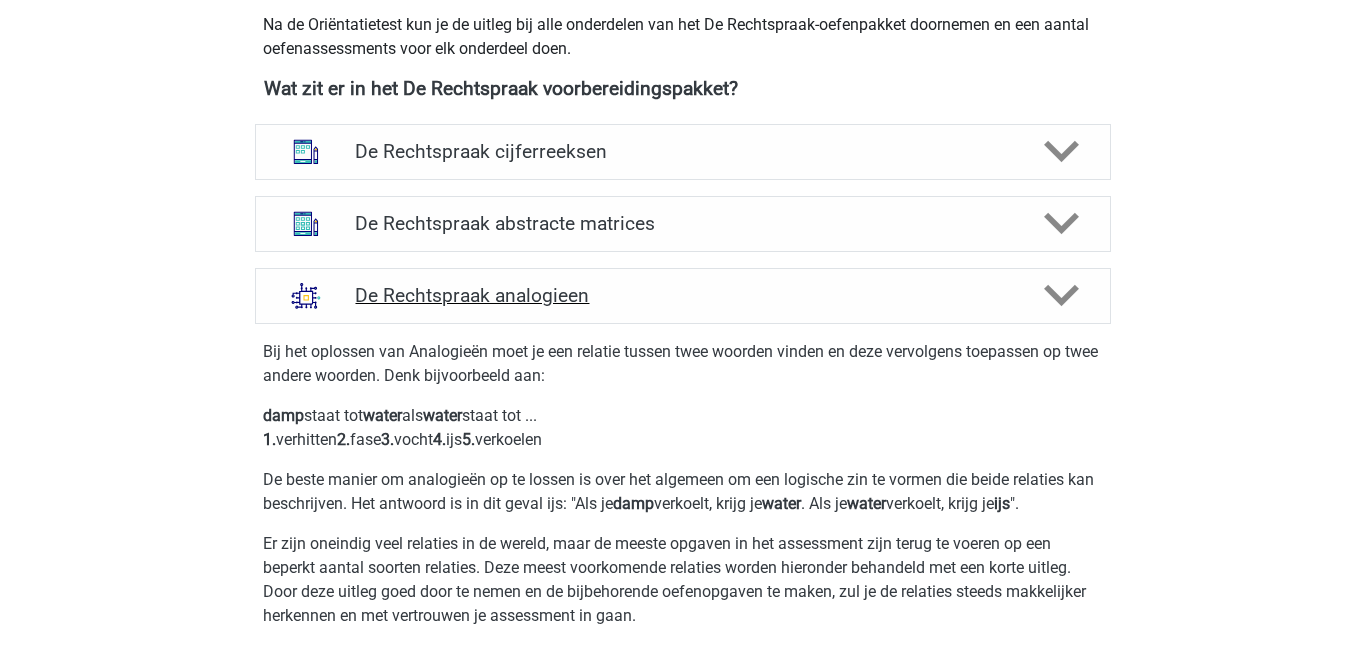 scroll, scrollTop: 1494, scrollLeft: 0, axis: vertical 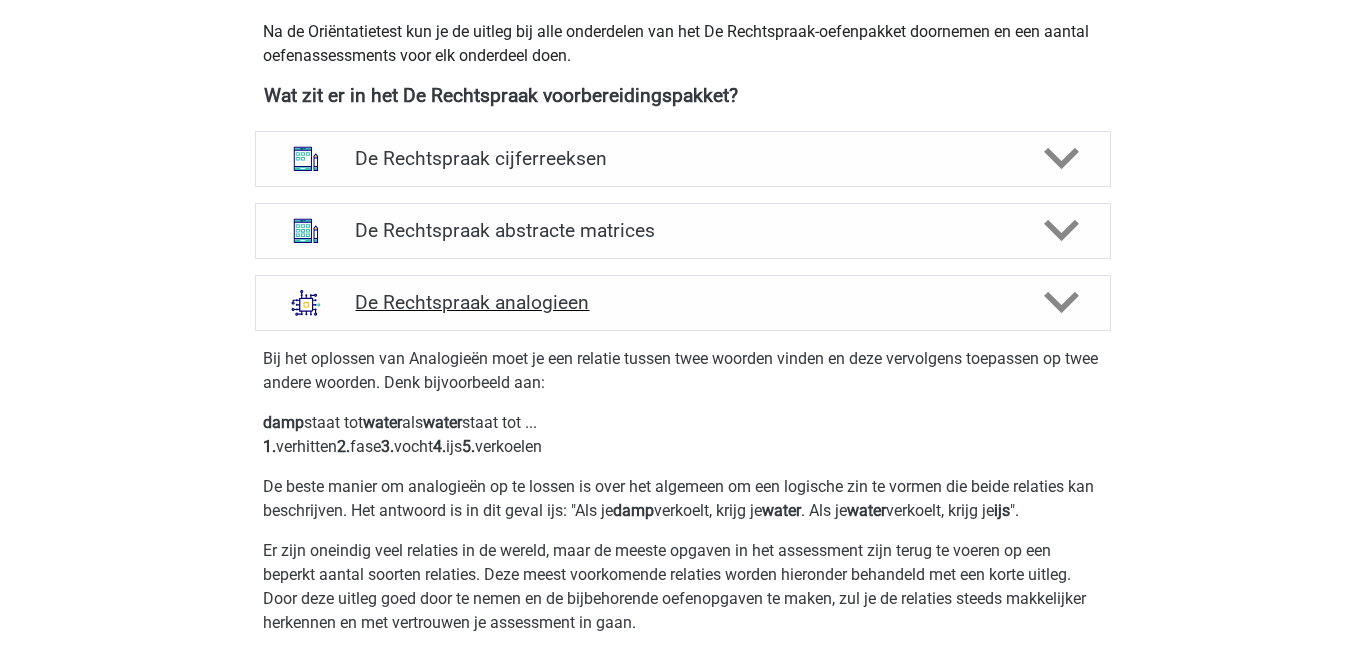 click on "De Rechtspraak analogieen" at bounding box center (682, 302) 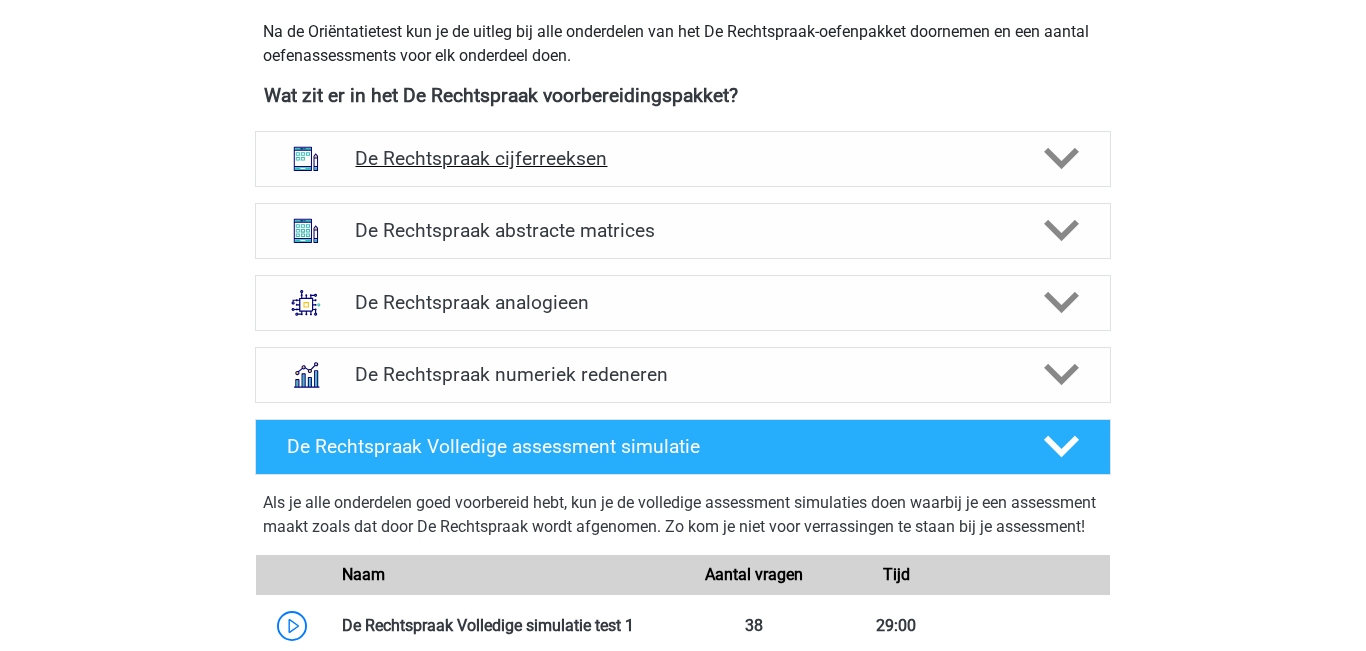 click on "De Rechtspraak cijferreeksen" at bounding box center [682, 158] 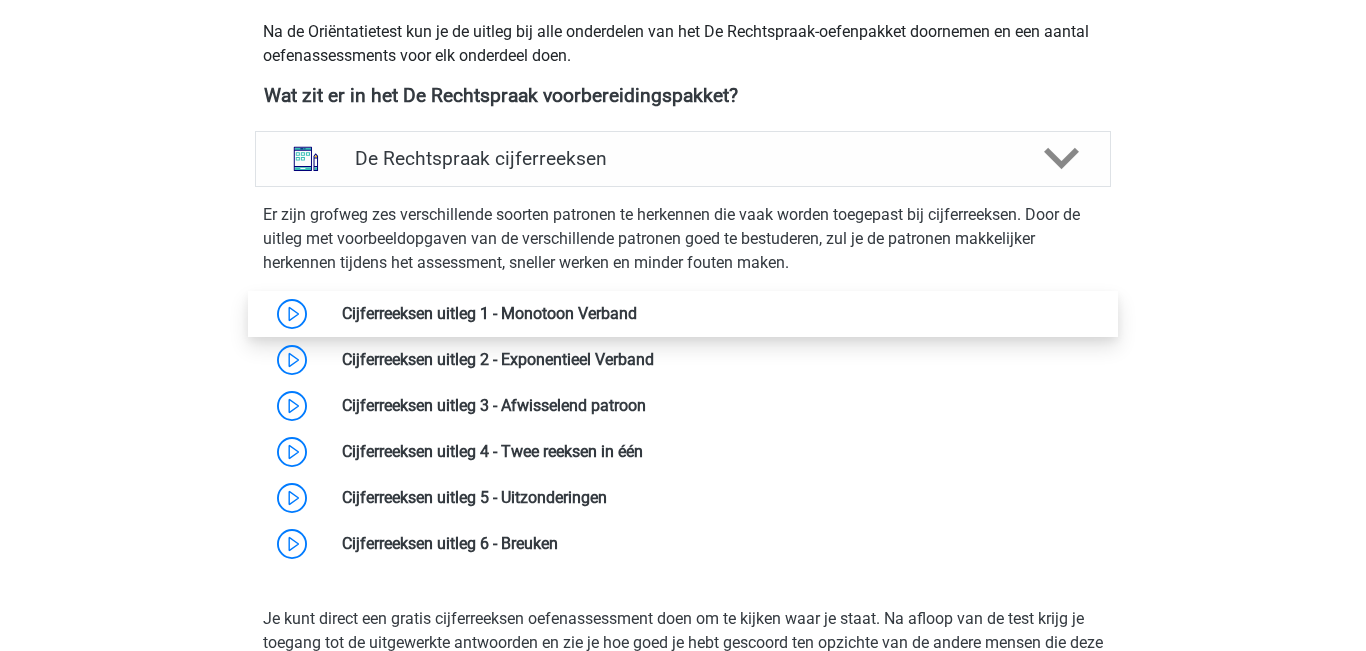 click at bounding box center [637, 313] 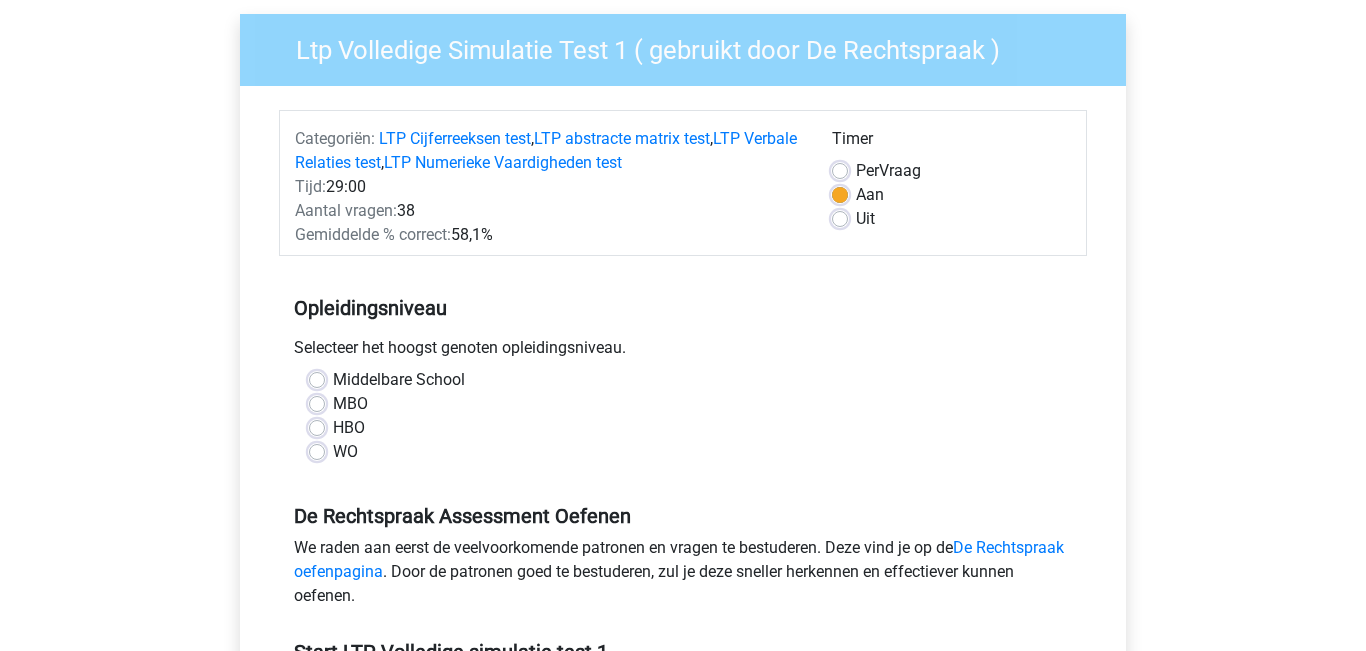 scroll, scrollTop: 152, scrollLeft: 0, axis: vertical 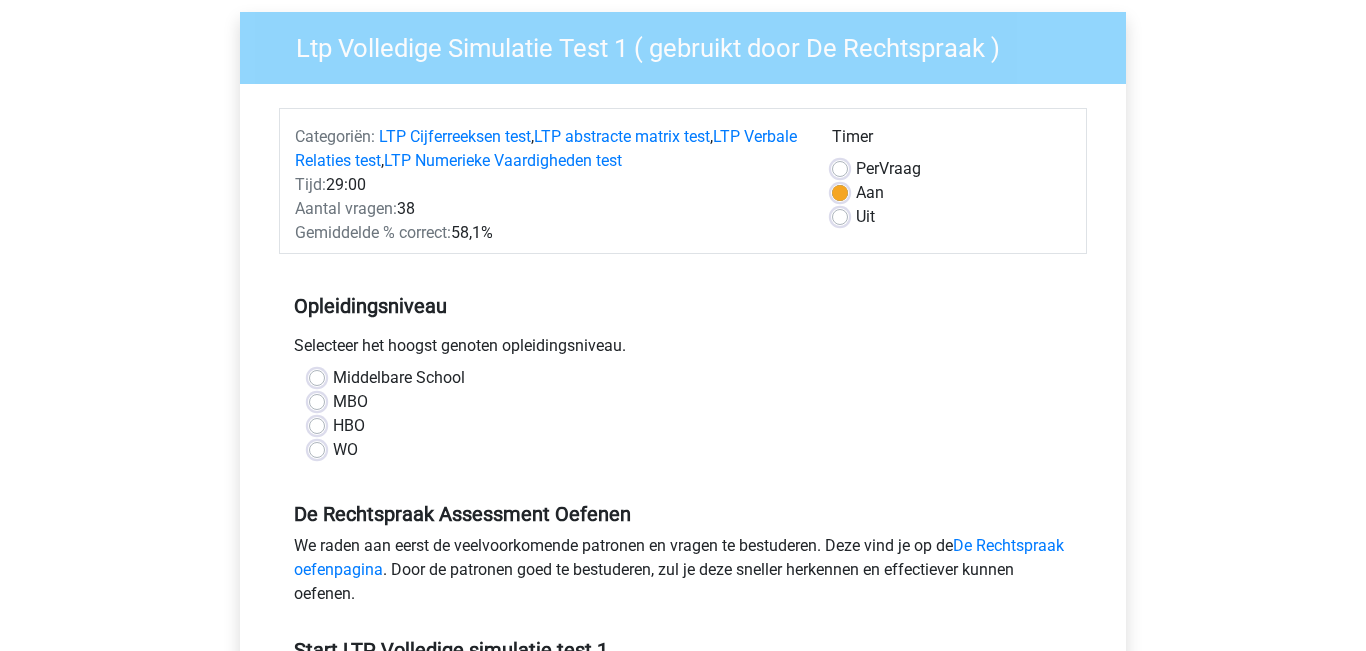 click on "WO" at bounding box center (345, 450) 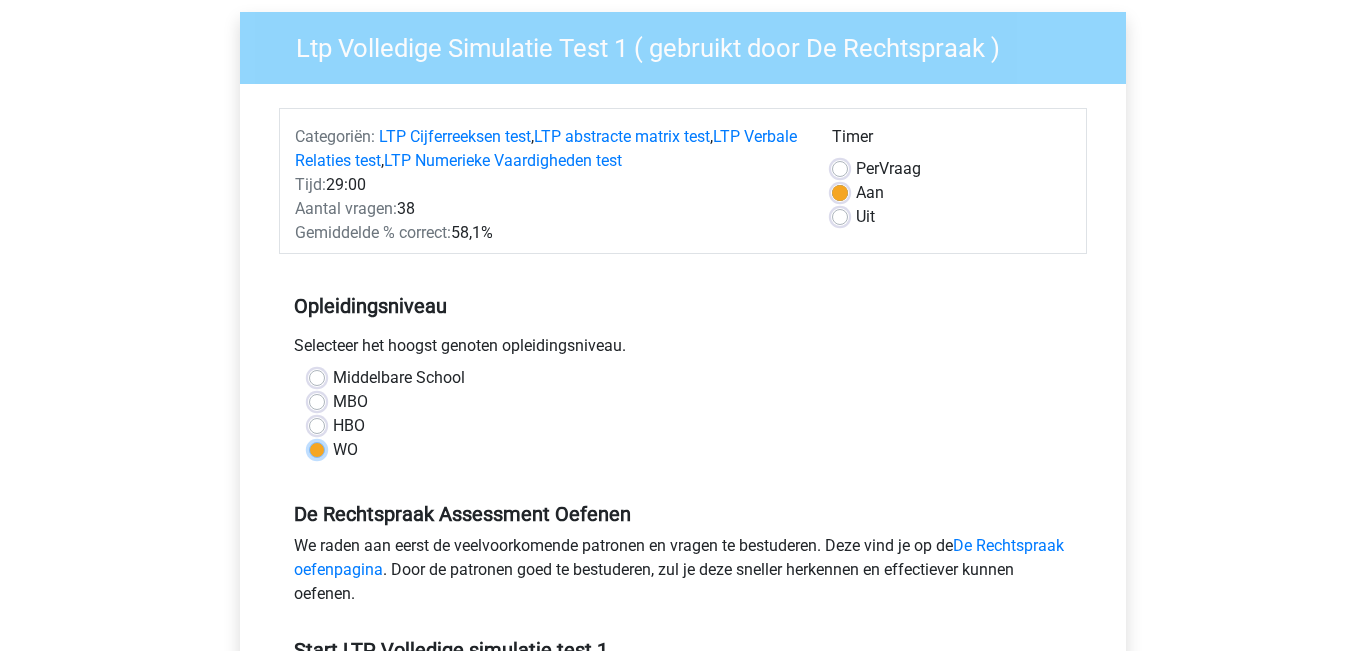 click on "WO" at bounding box center [317, 448] 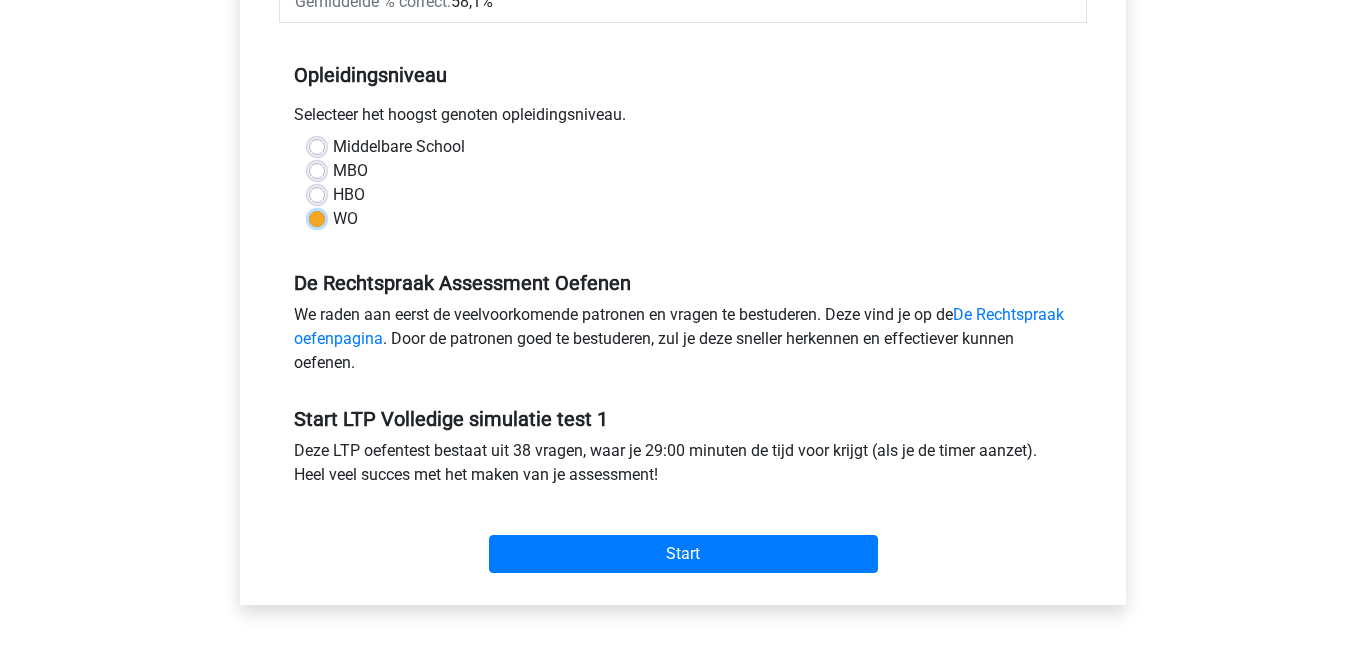 scroll, scrollTop: 390, scrollLeft: 0, axis: vertical 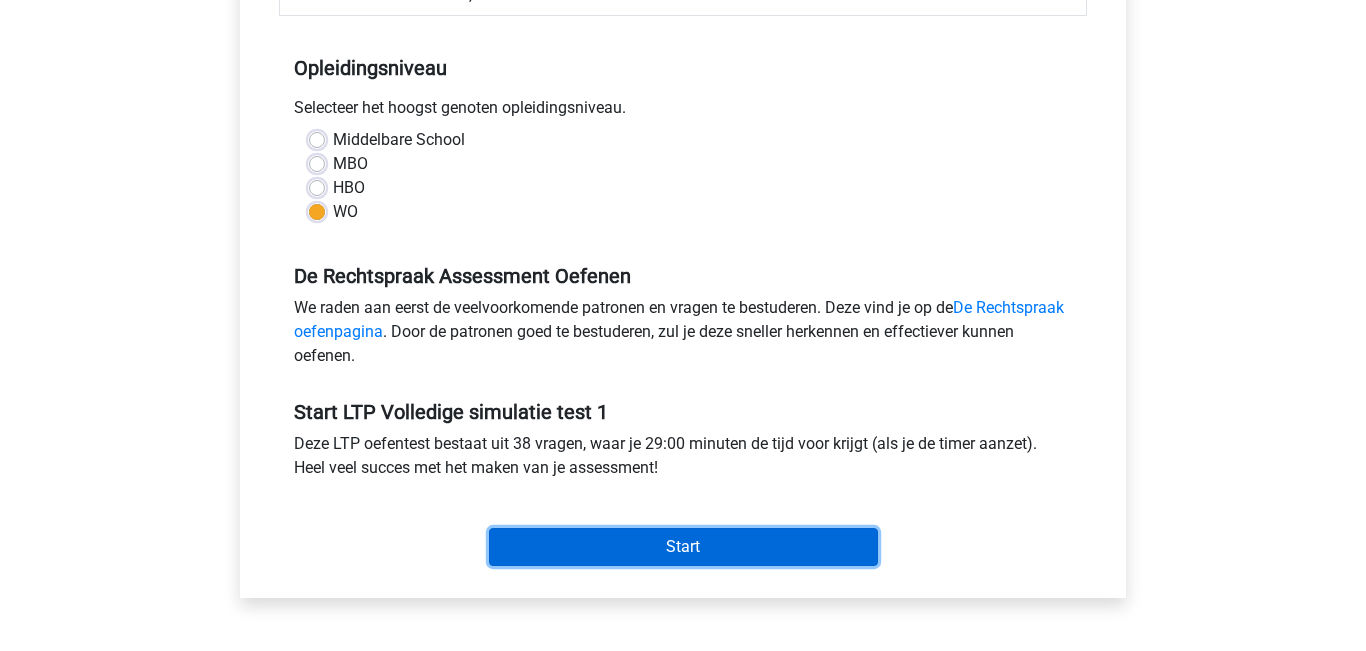 click on "Start" at bounding box center [683, 547] 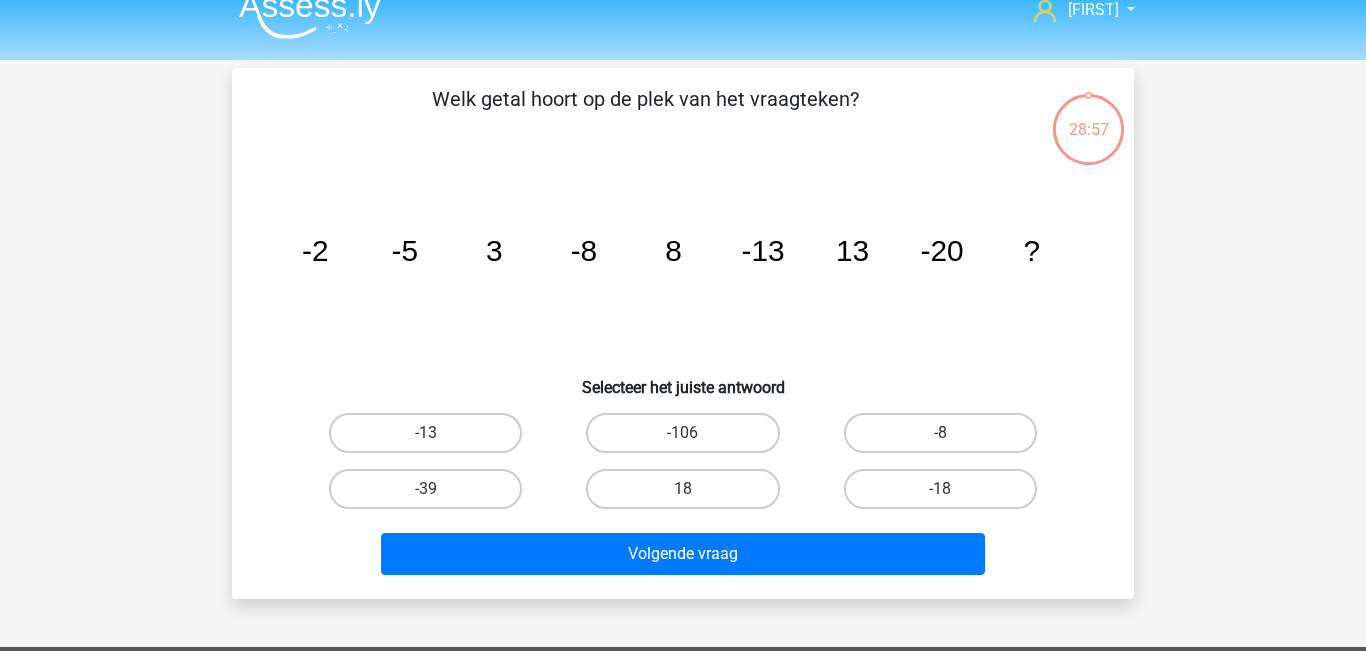 scroll, scrollTop: 25, scrollLeft: 0, axis: vertical 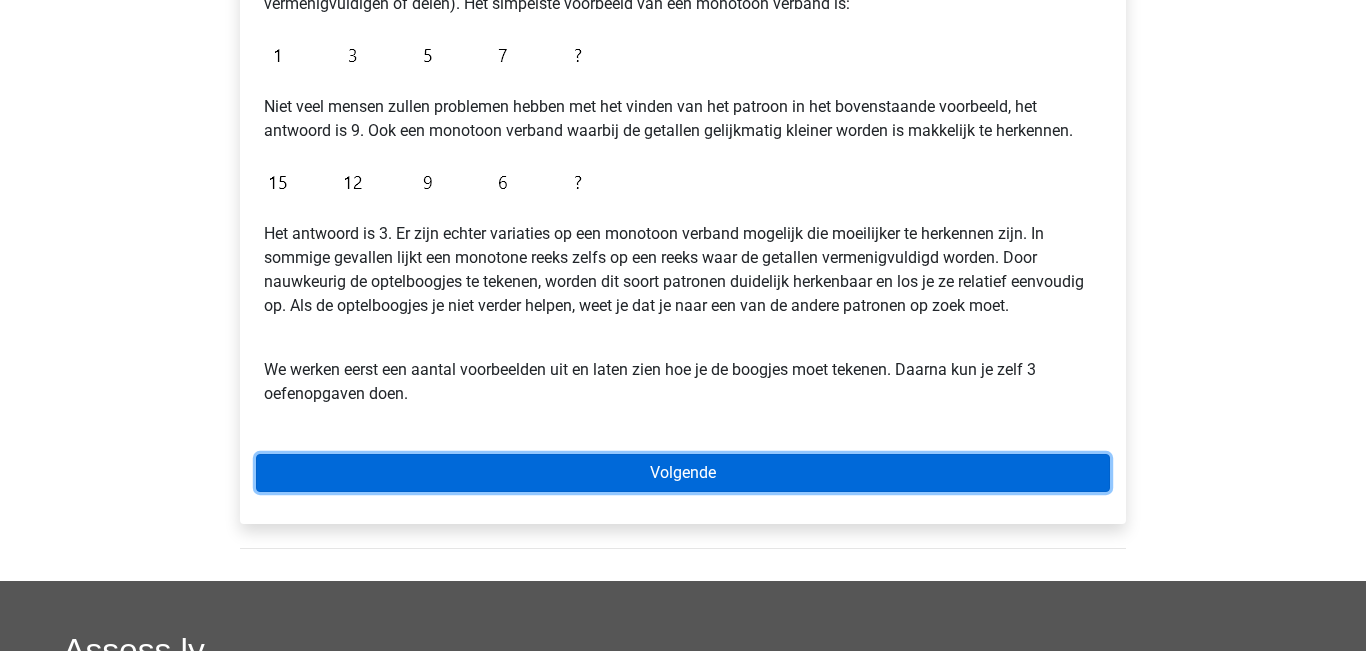 click on "Volgende" at bounding box center [683, 473] 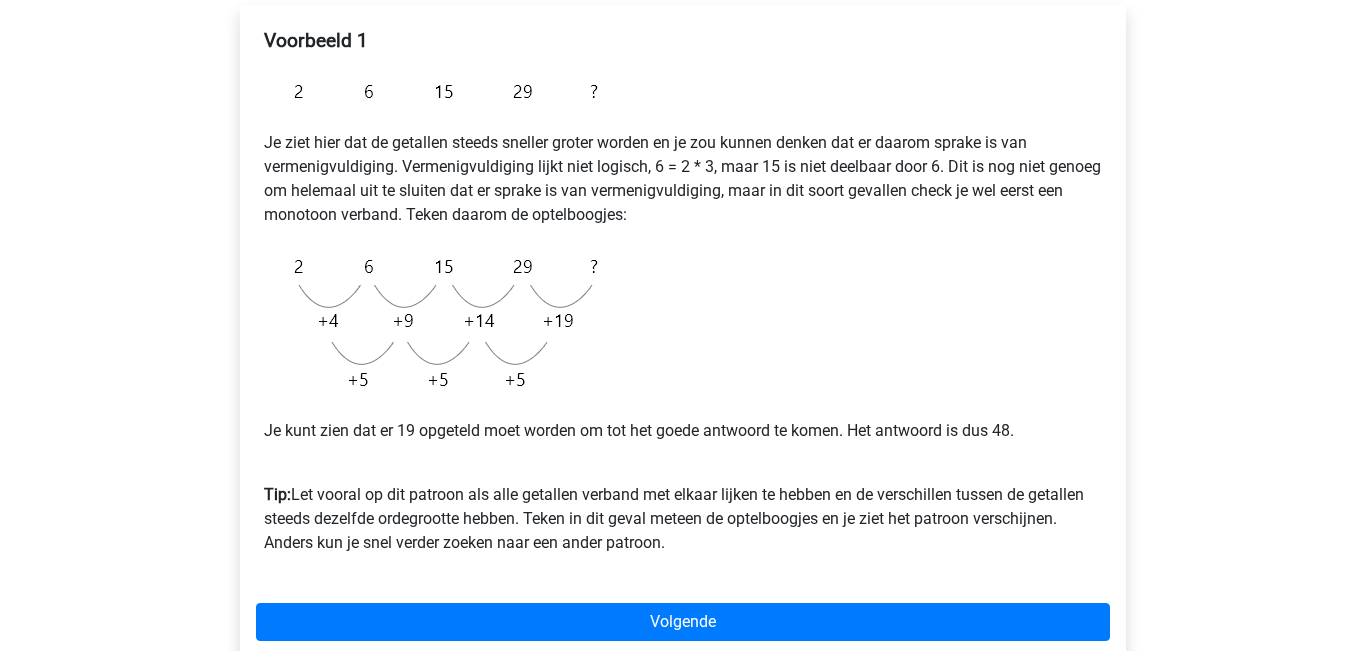 scroll, scrollTop: 349, scrollLeft: 0, axis: vertical 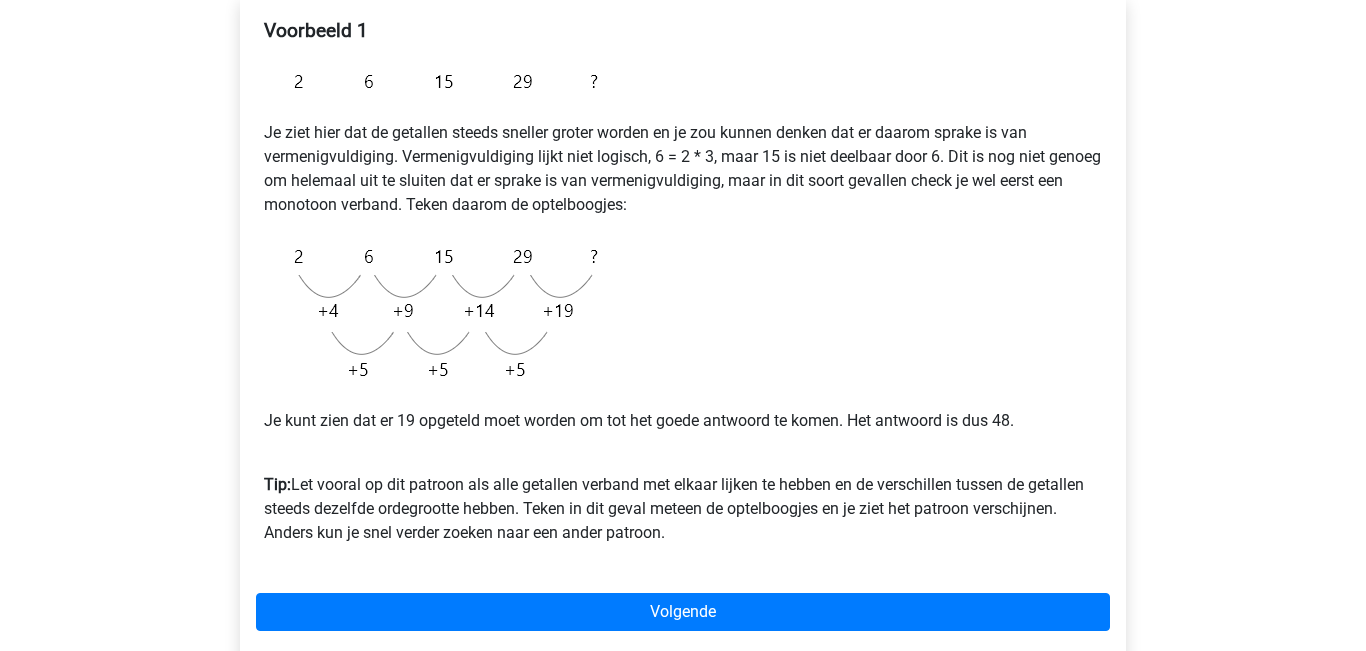 click on "Voorbeeld 1 Je ziet hier dat de getallen steeds sneller groter worden en je zou kunnen denken dat er daarom sprake is van vermenigvuldiging. Vermenigvuldiging lijkt niet logisch, 6 = 2 * 3, maar 15 is niet deelbaar door 6. Dit is nog niet genoeg om helemaal uit te sluiten dat er sprake is van vermenigvuldiging, maar in dit soort gevallen check je wel eerst een monotoon verband. Teken daarom de optelboogjes: Je kunt zien dat er 19 opgeteld moet worden om tot het goede antwoord te komen. Het antwoord is dus 48. Tip:  Let vooral op dit patroon als alle getallen verband met elkaar lijken te hebben en de verschillen tussen de getallen steeds dezelfde ordegrootte hebben. Teken in dit geval meteen de optelboogjes en je ziet het patroon verschijnen. Anders kun je snel verder zoeken naar een ander patroon.
Volgende" at bounding box center (683, 329) 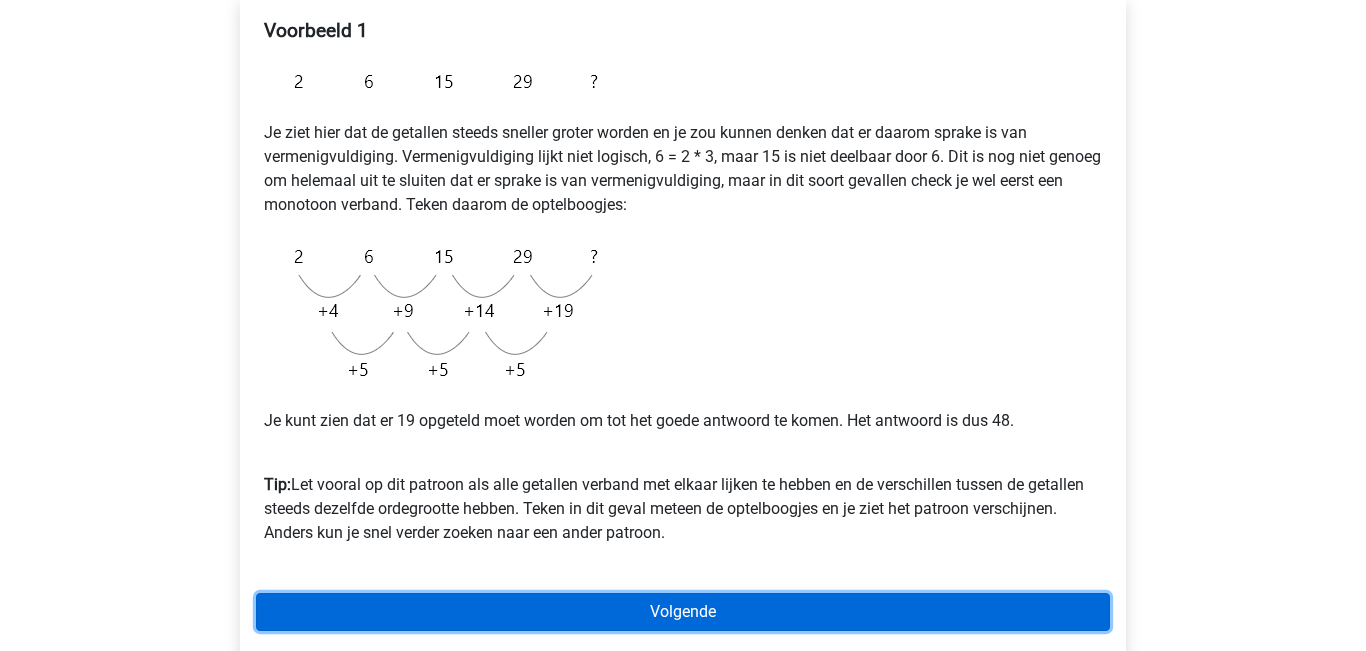 click on "Volgende" at bounding box center (683, 612) 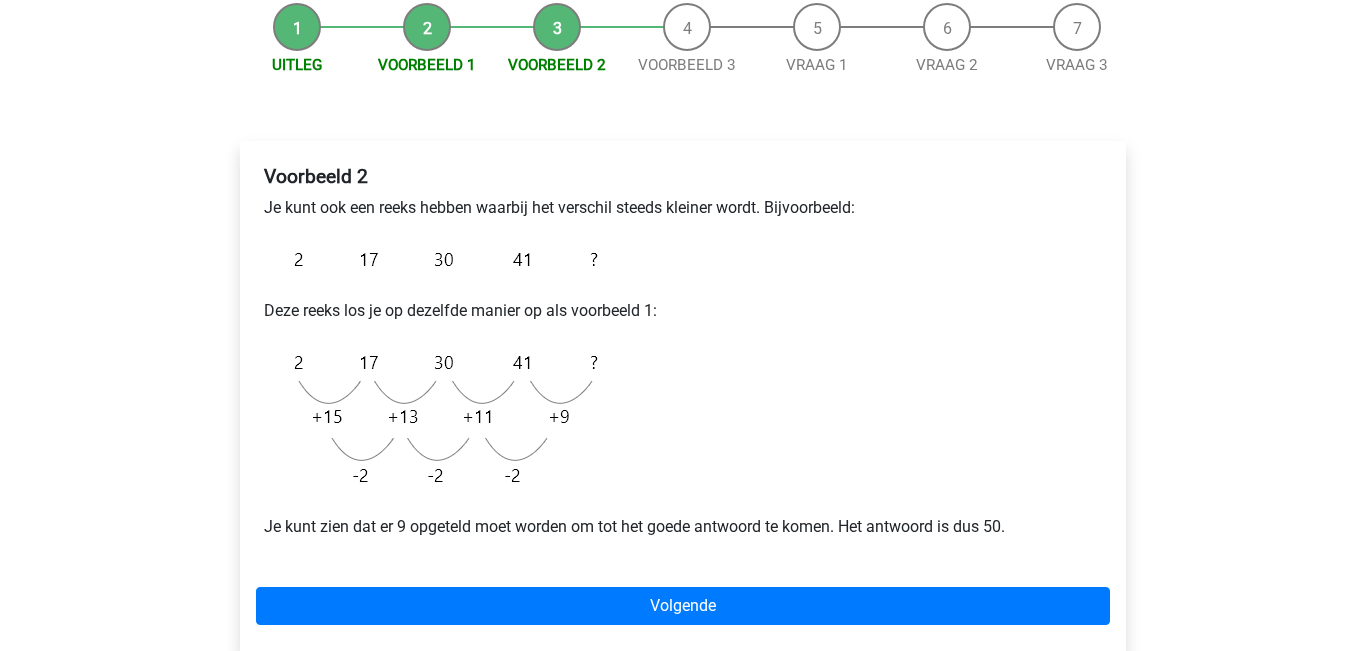 scroll, scrollTop: 207, scrollLeft: 0, axis: vertical 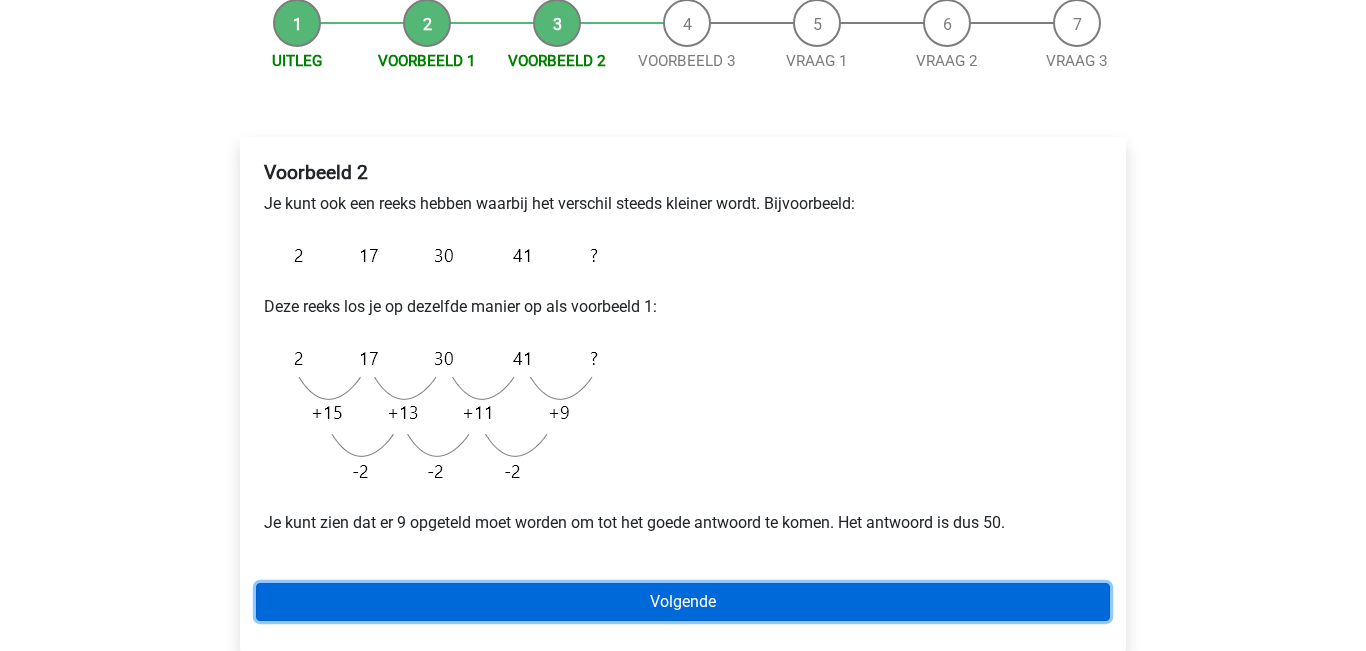 click on "Volgende" at bounding box center (683, 602) 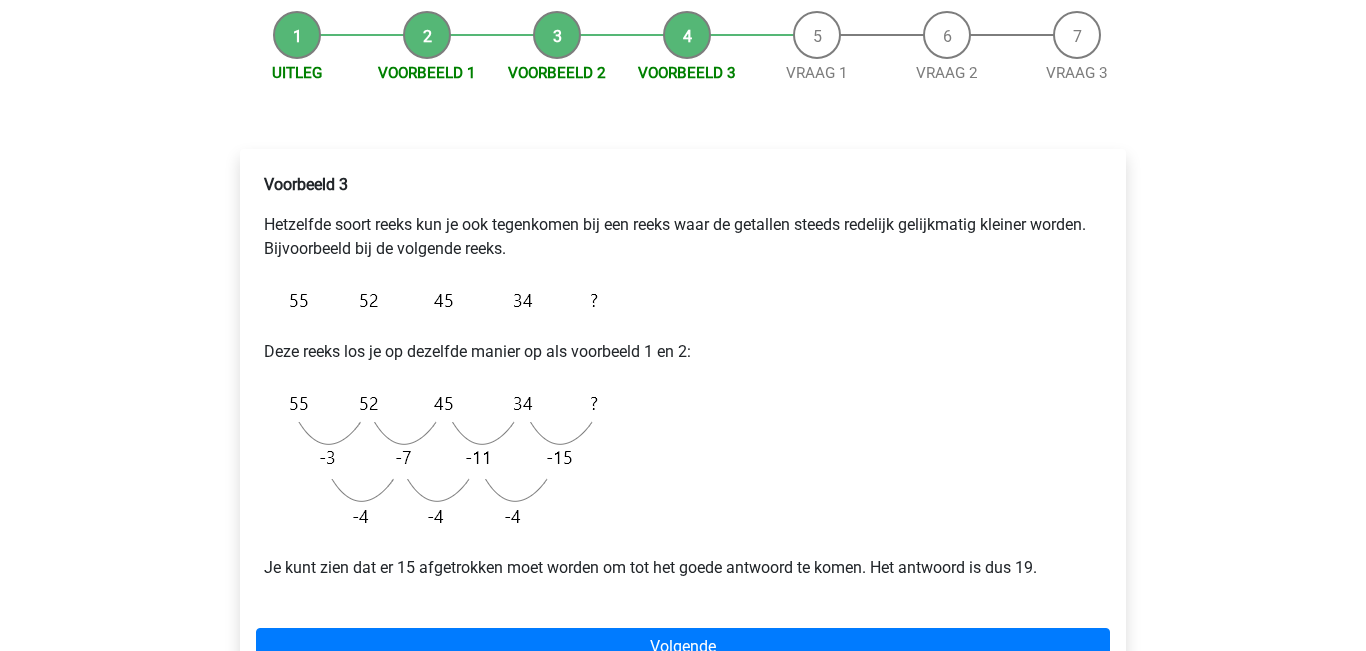 scroll, scrollTop: 199, scrollLeft: 0, axis: vertical 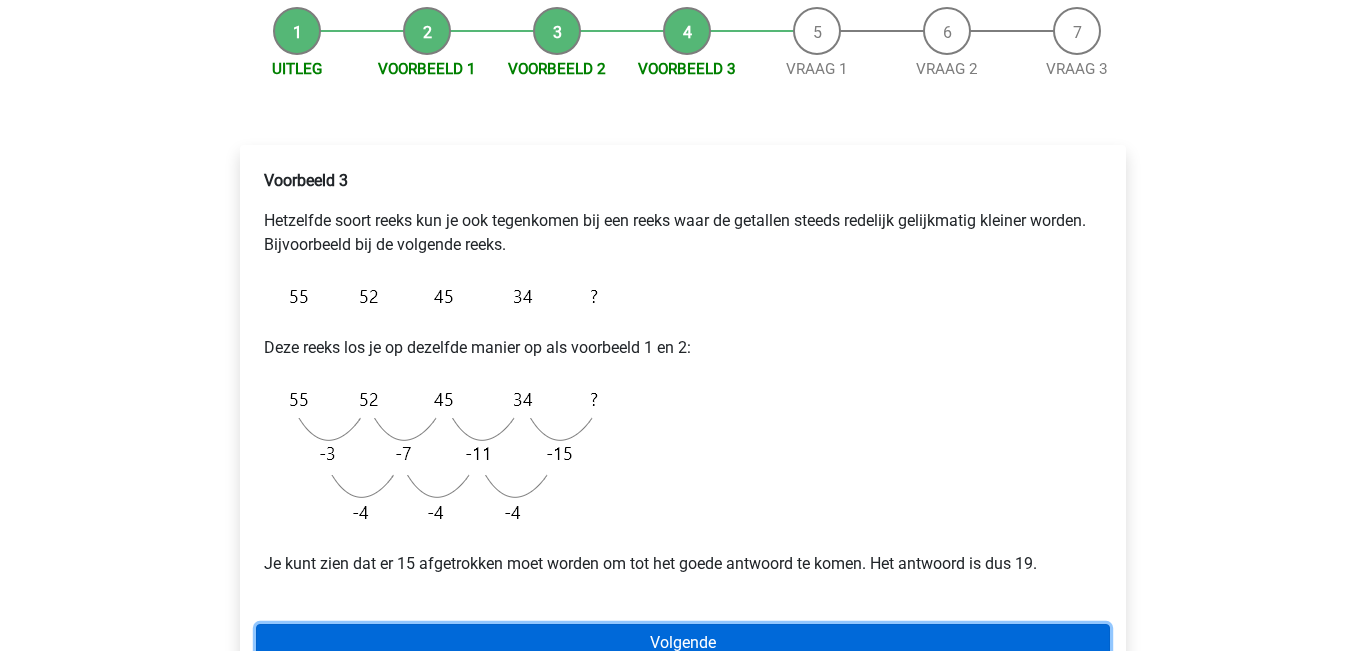 click on "Volgende" at bounding box center (683, 643) 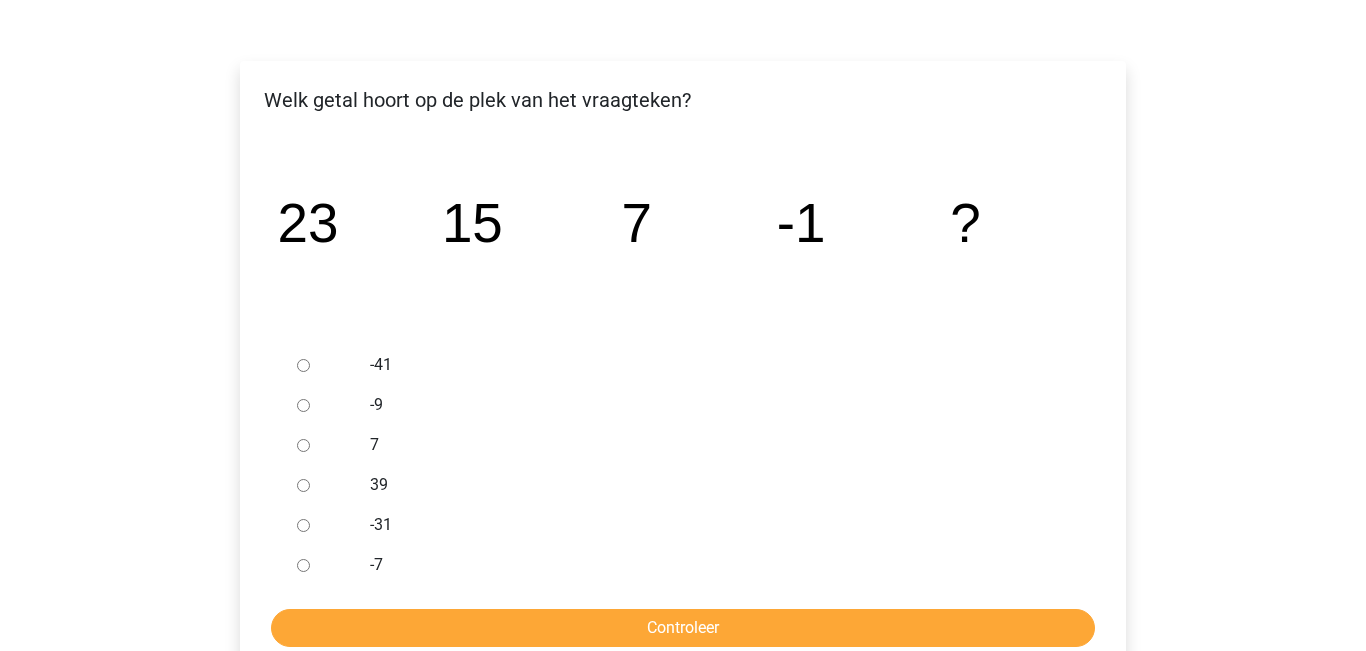 scroll, scrollTop: 282, scrollLeft: 0, axis: vertical 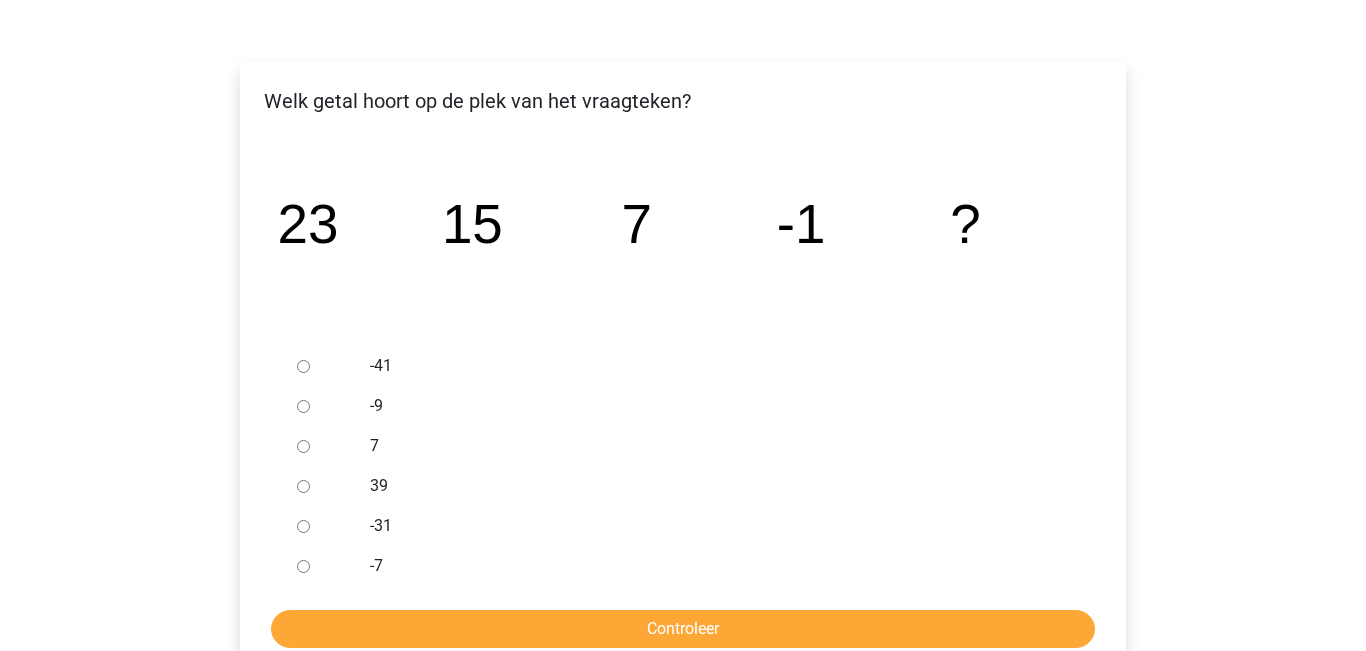 click on "-9" at bounding box center (303, 406) 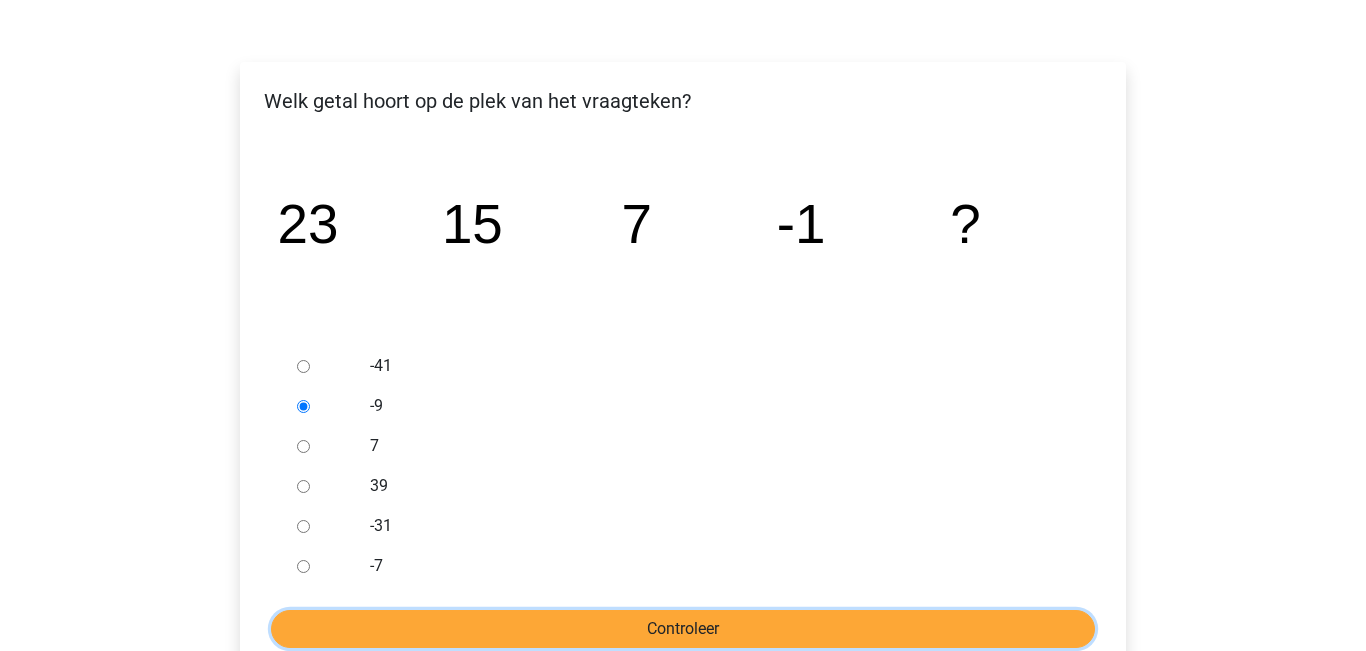 click on "Controleer" at bounding box center [683, 629] 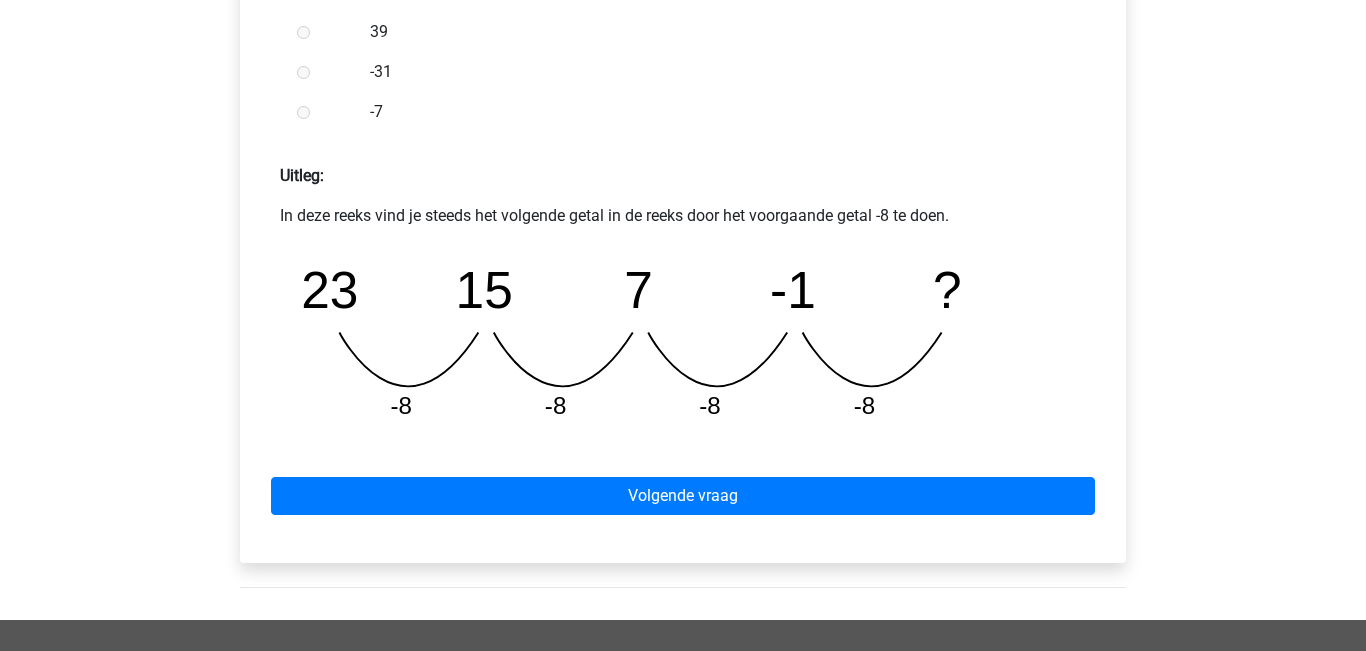 scroll, scrollTop: 771, scrollLeft: 0, axis: vertical 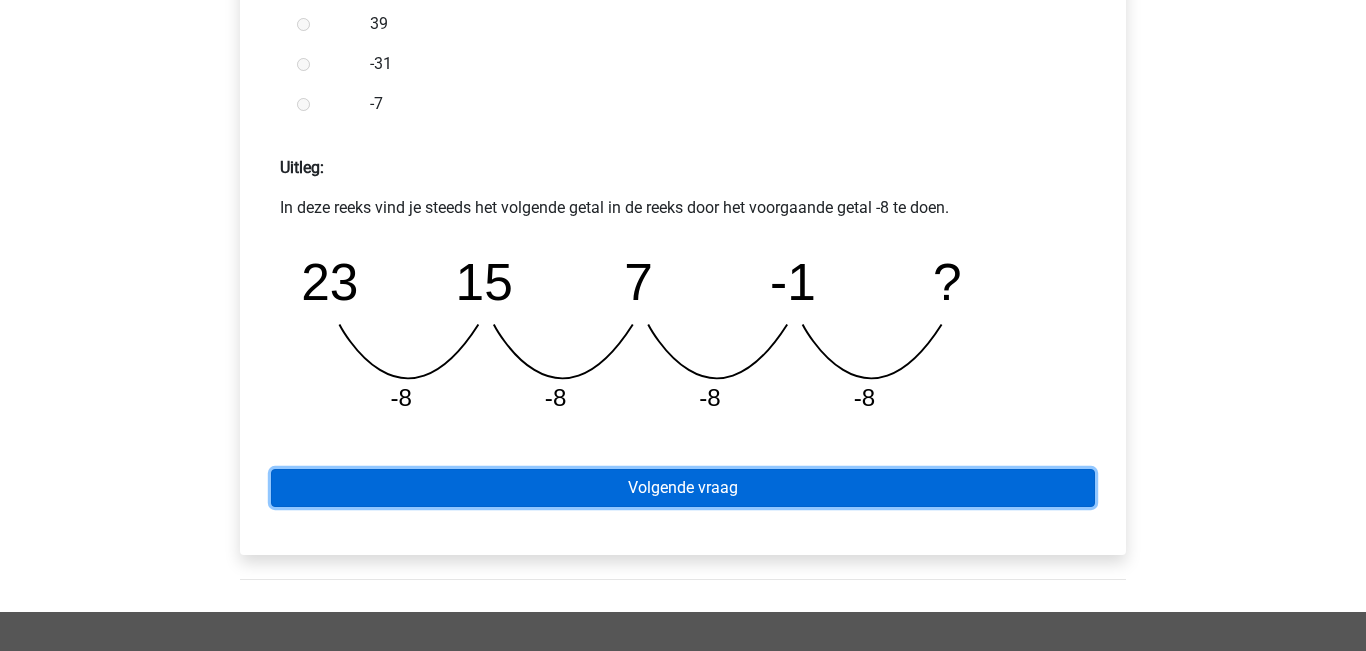 click on "Volgende vraag" at bounding box center [683, 488] 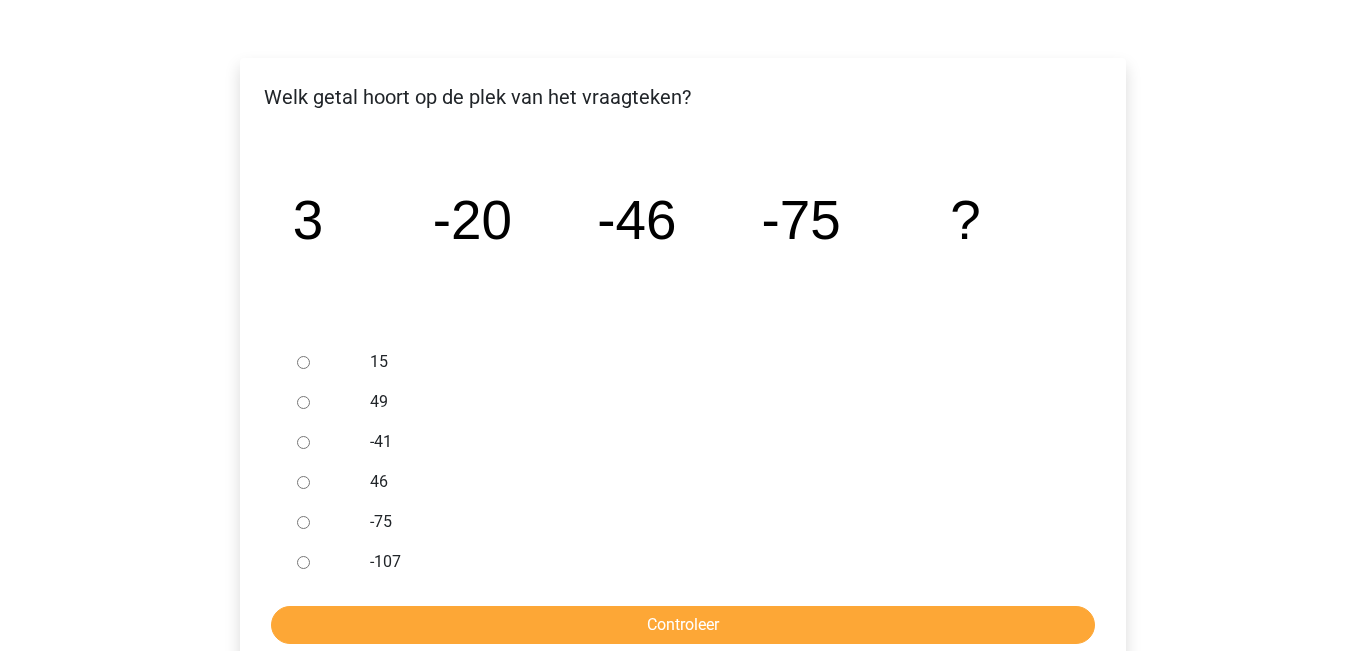 scroll, scrollTop: 310, scrollLeft: 0, axis: vertical 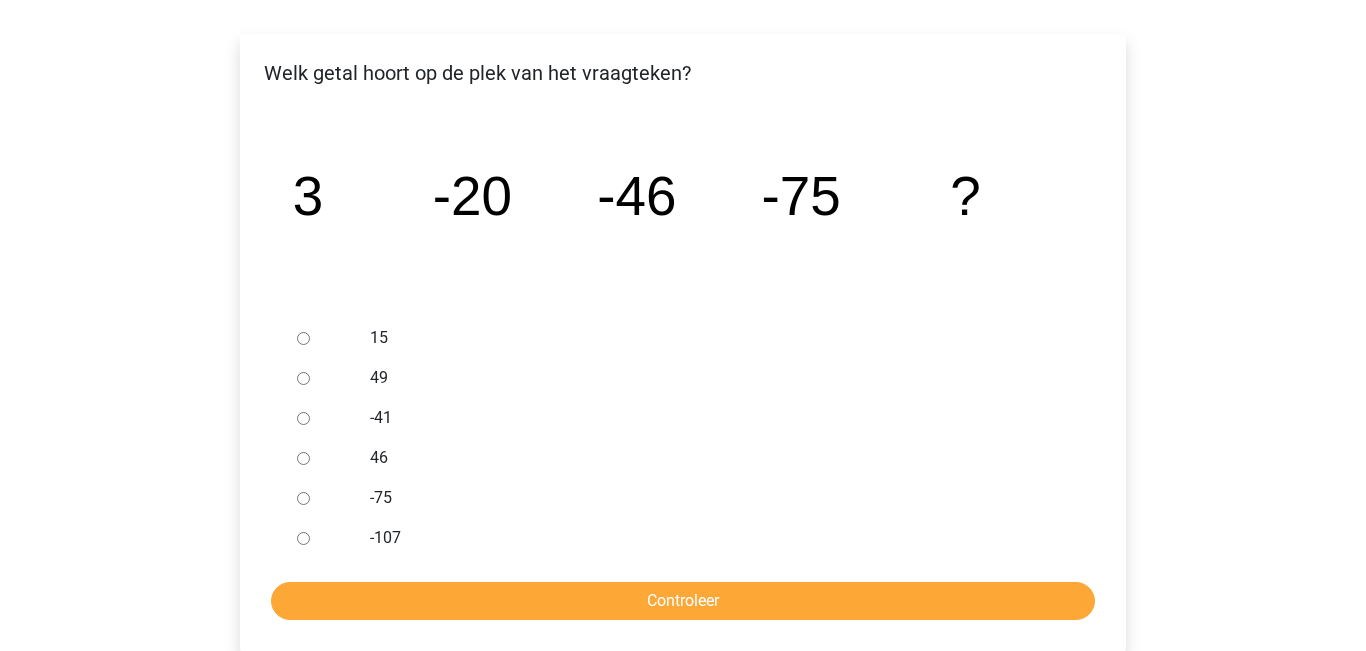 click on "-107" at bounding box center [303, 538] 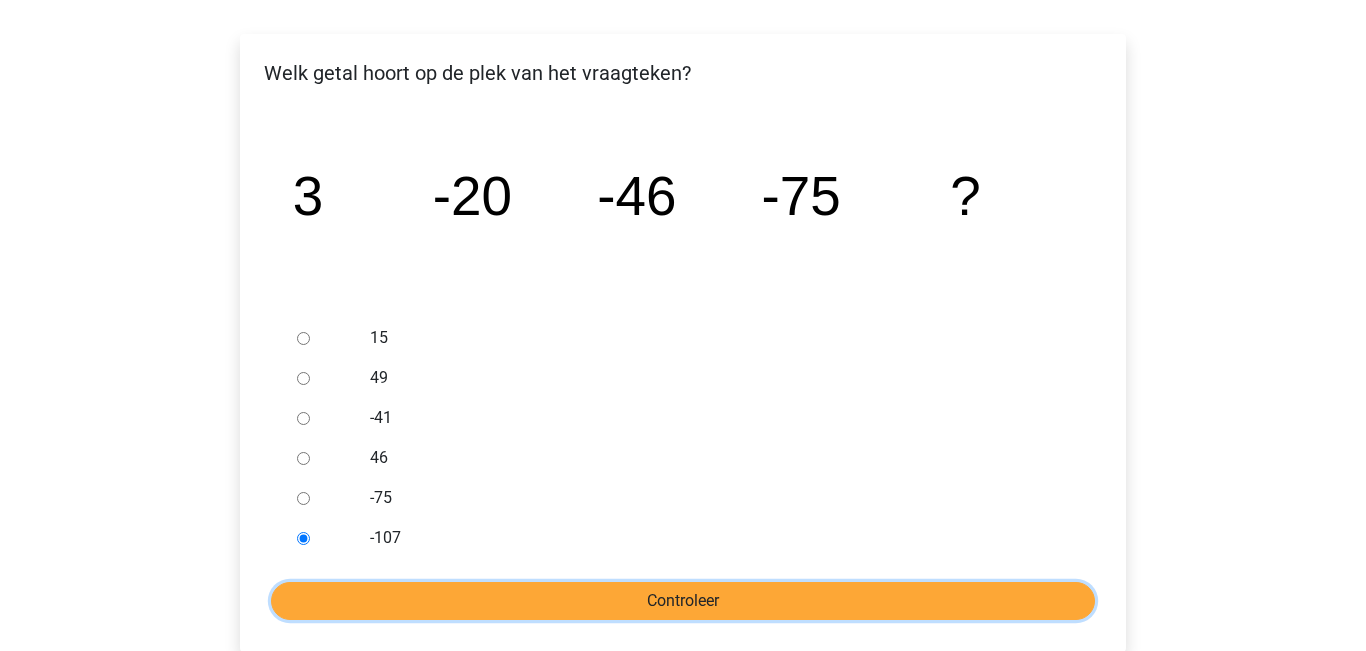 click on "Controleer" at bounding box center (683, 601) 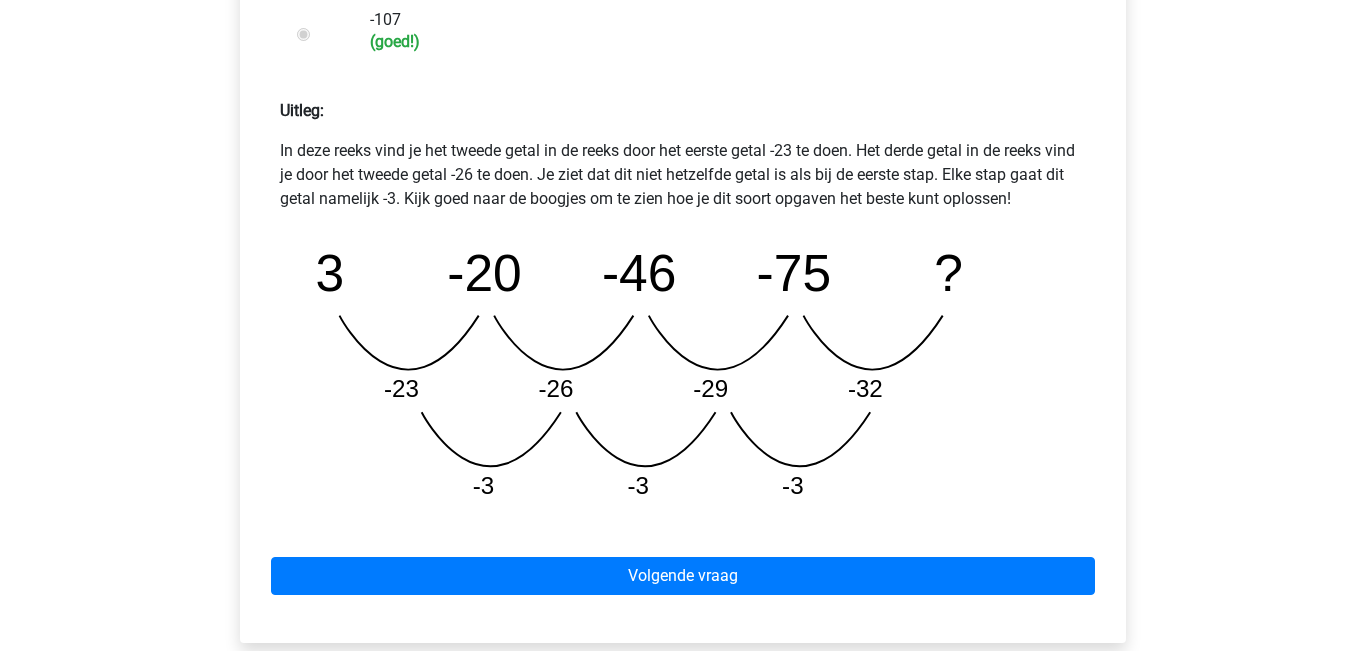 scroll, scrollTop: 888, scrollLeft: 0, axis: vertical 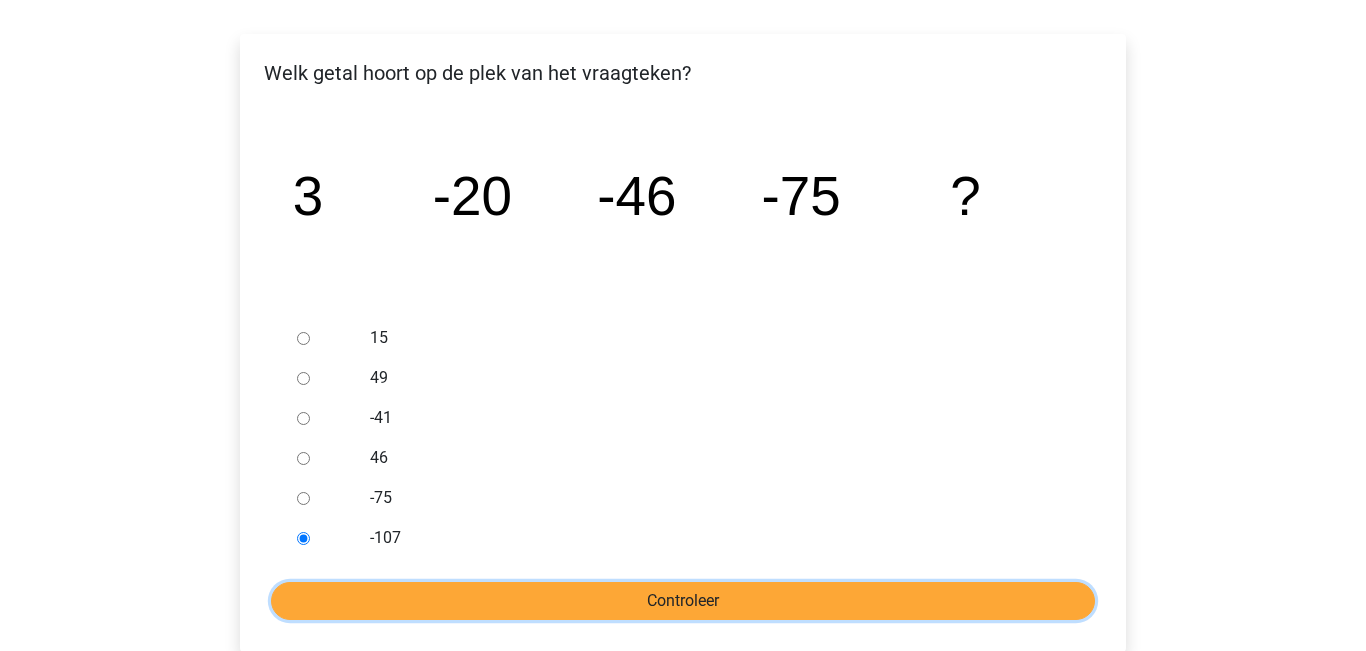 click on "Controleer" at bounding box center (683, 601) 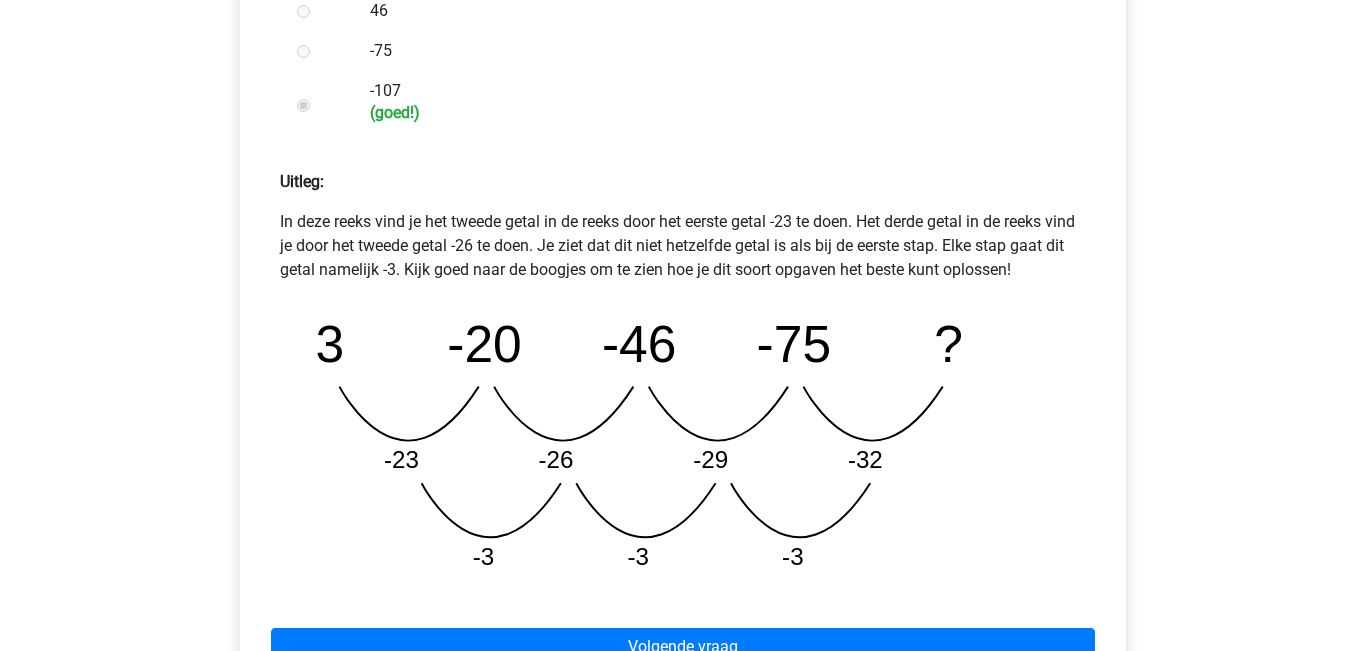 scroll, scrollTop: 796, scrollLeft: 0, axis: vertical 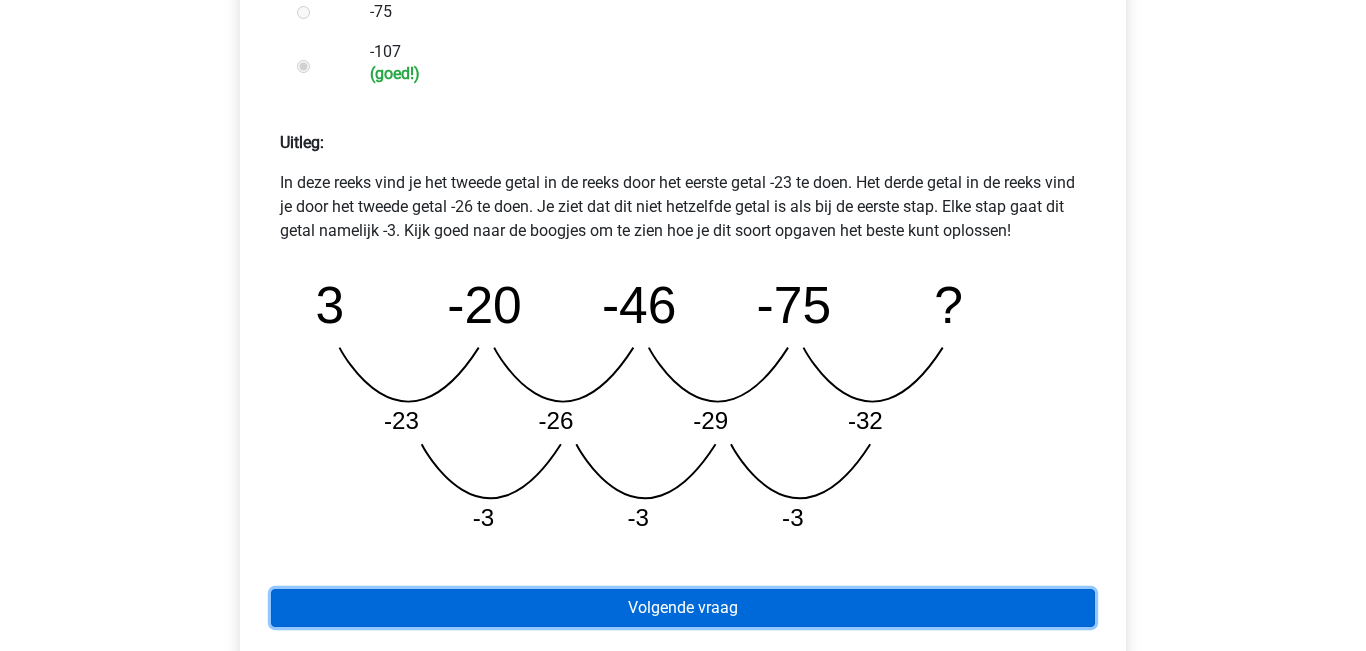 click on "Volgende vraag" at bounding box center [683, 608] 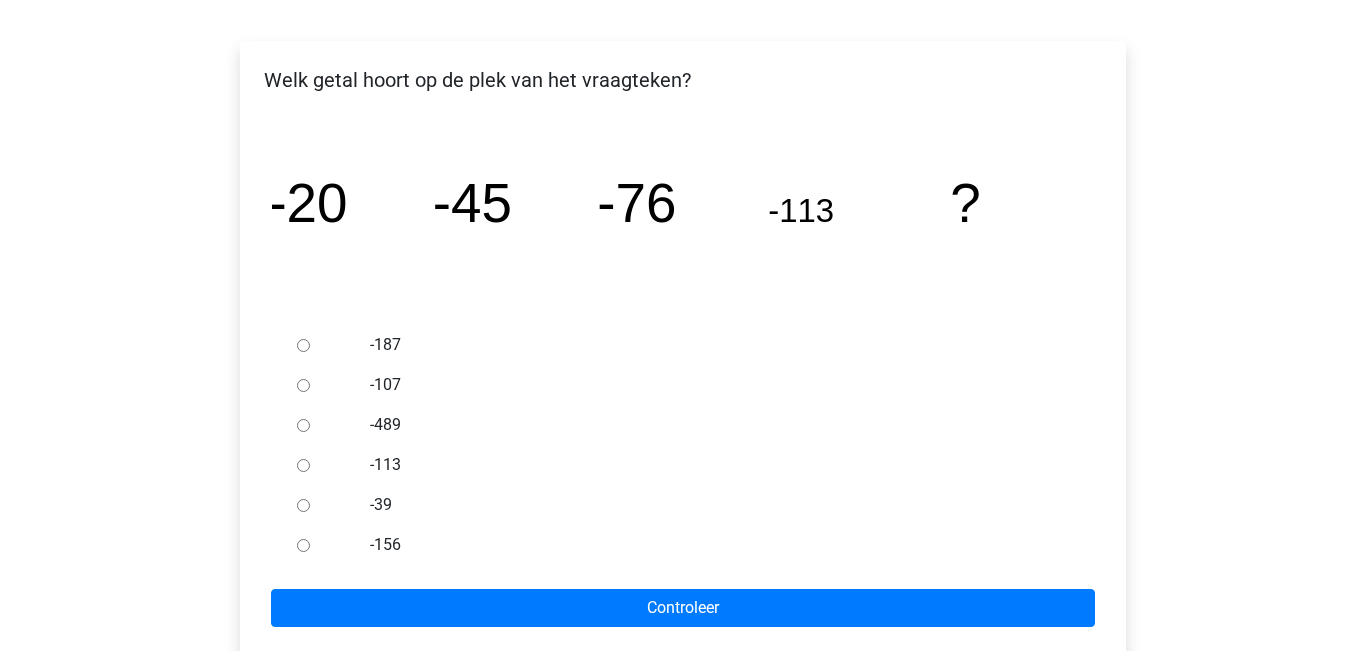 scroll, scrollTop: 319, scrollLeft: 0, axis: vertical 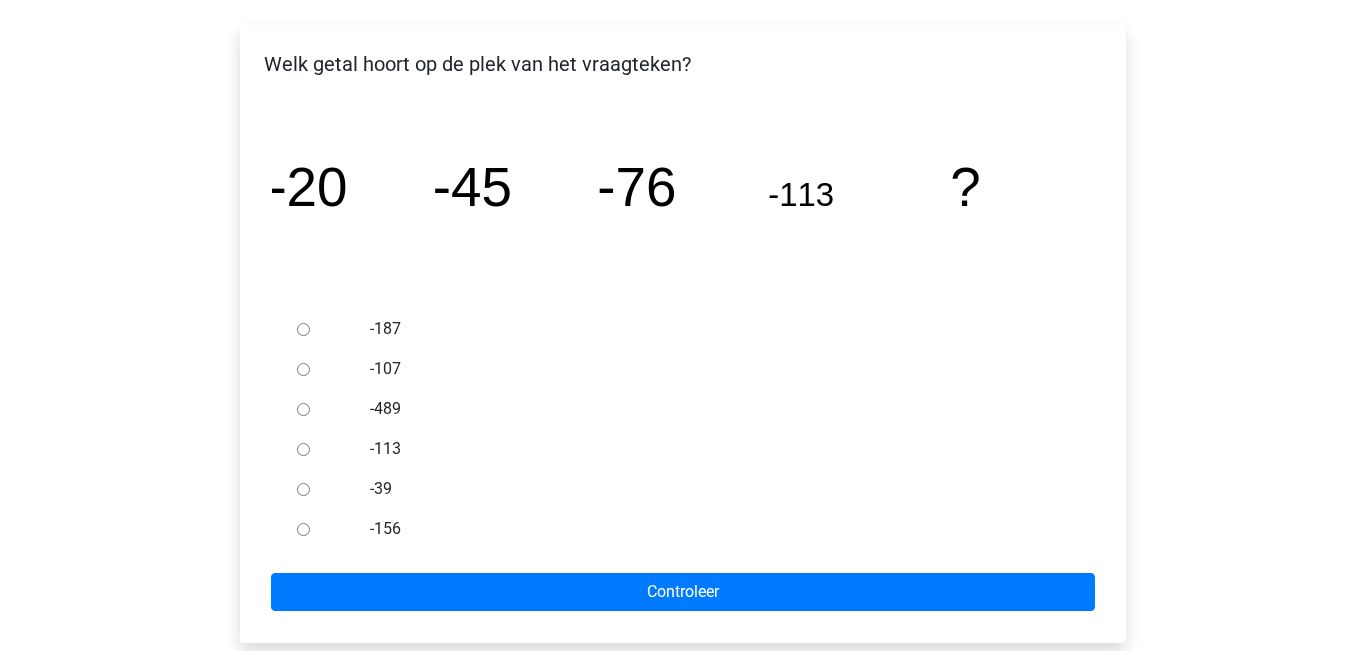 click on "-156" at bounding box center [303, 529] 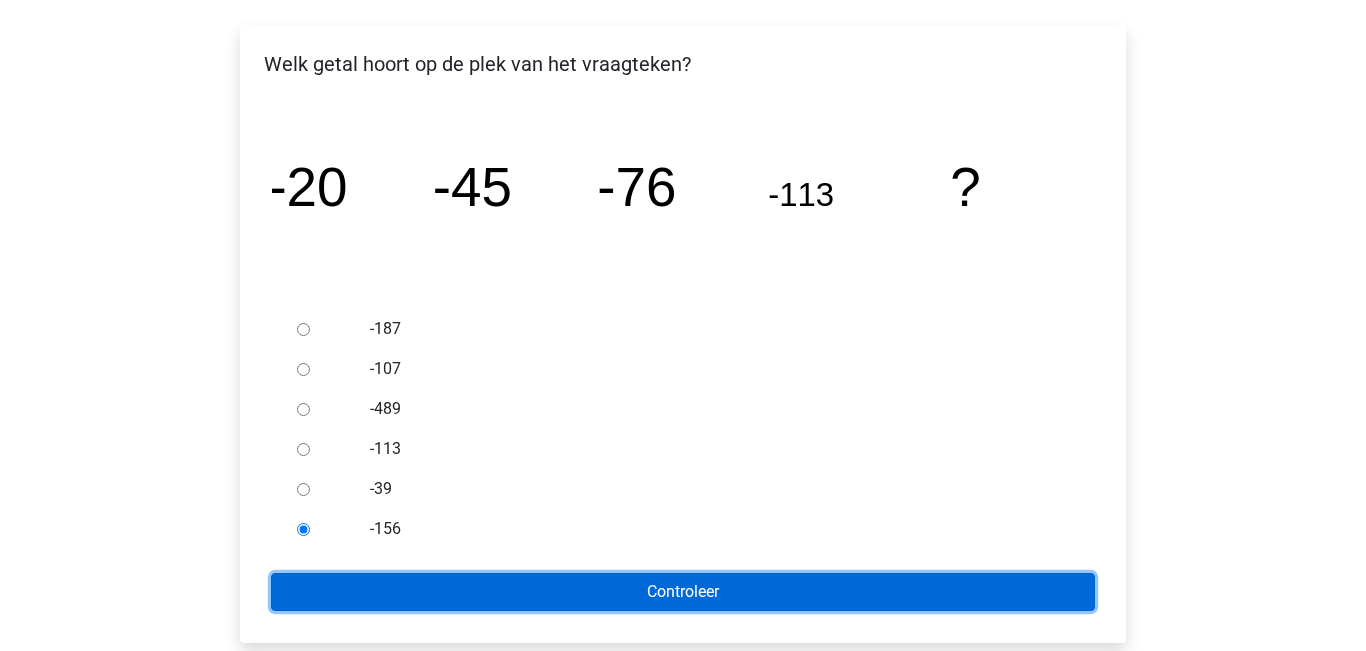 click on "Controleer" at bounding box center [683, 592] 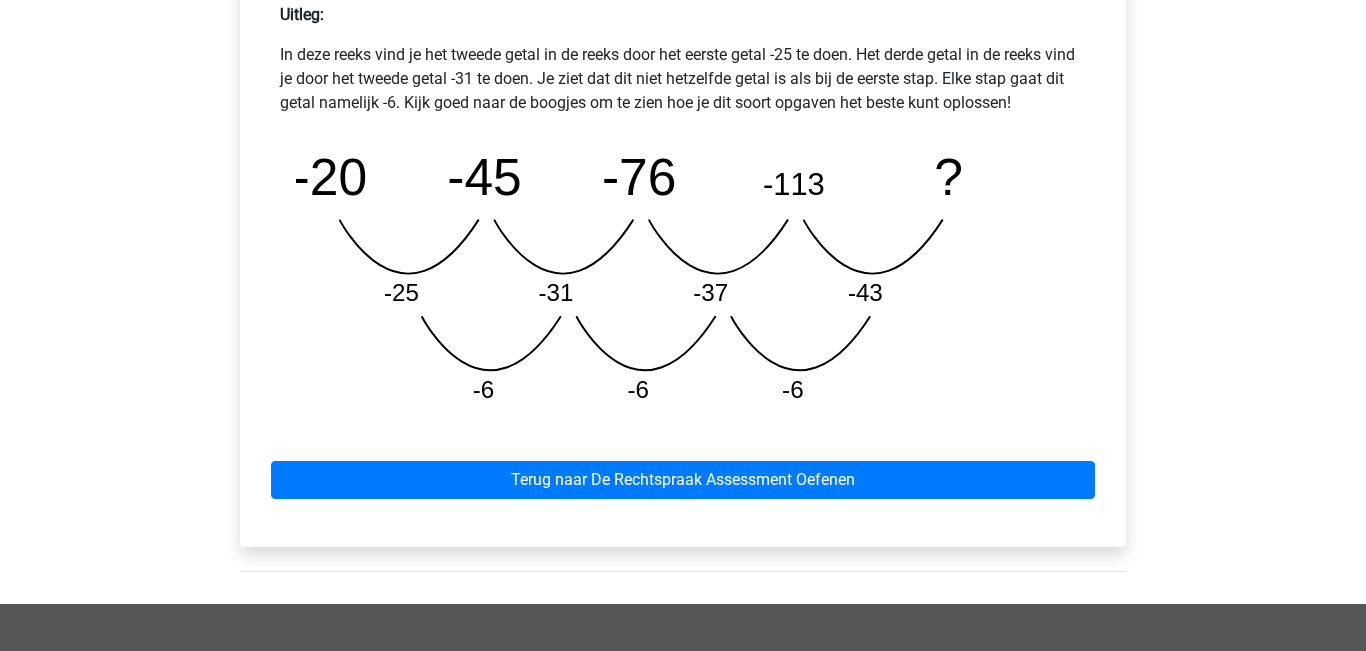 scroll, scrollTop: 925, scrollLeft: 0, axis: vertical 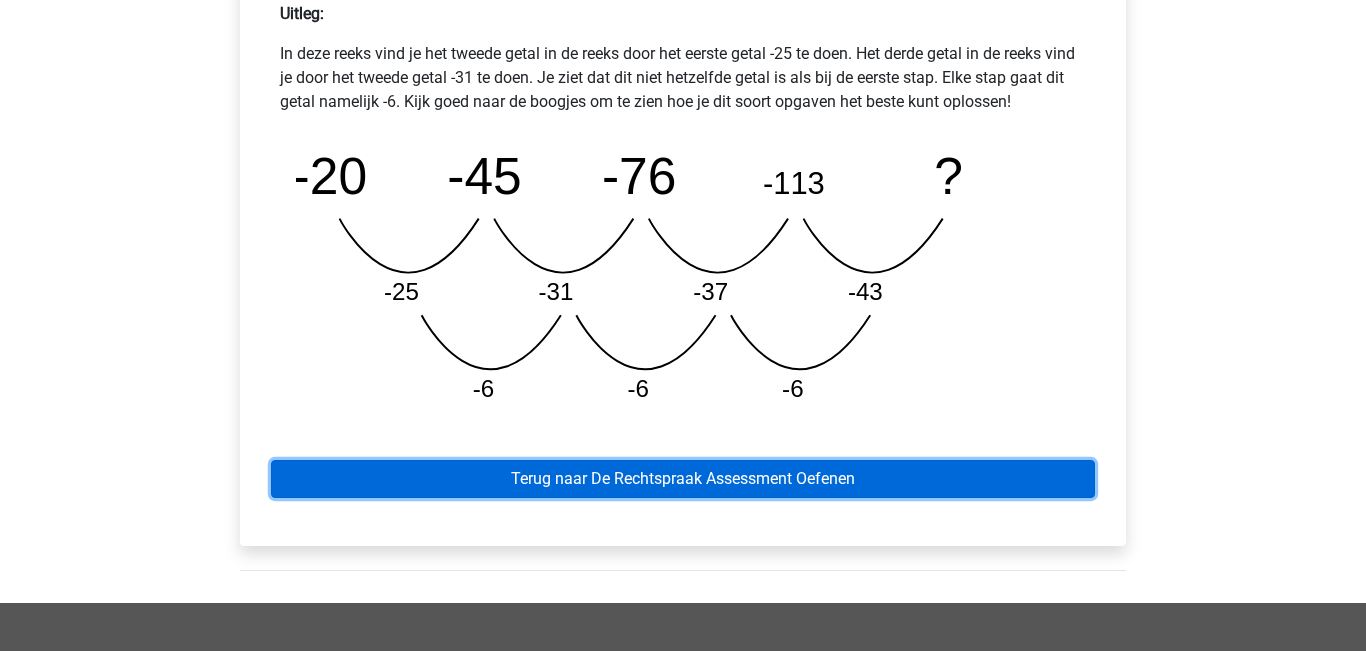 click on "Terug naar De Rechtspraak Assessment Oefenen" at bounding box center (683, 479) 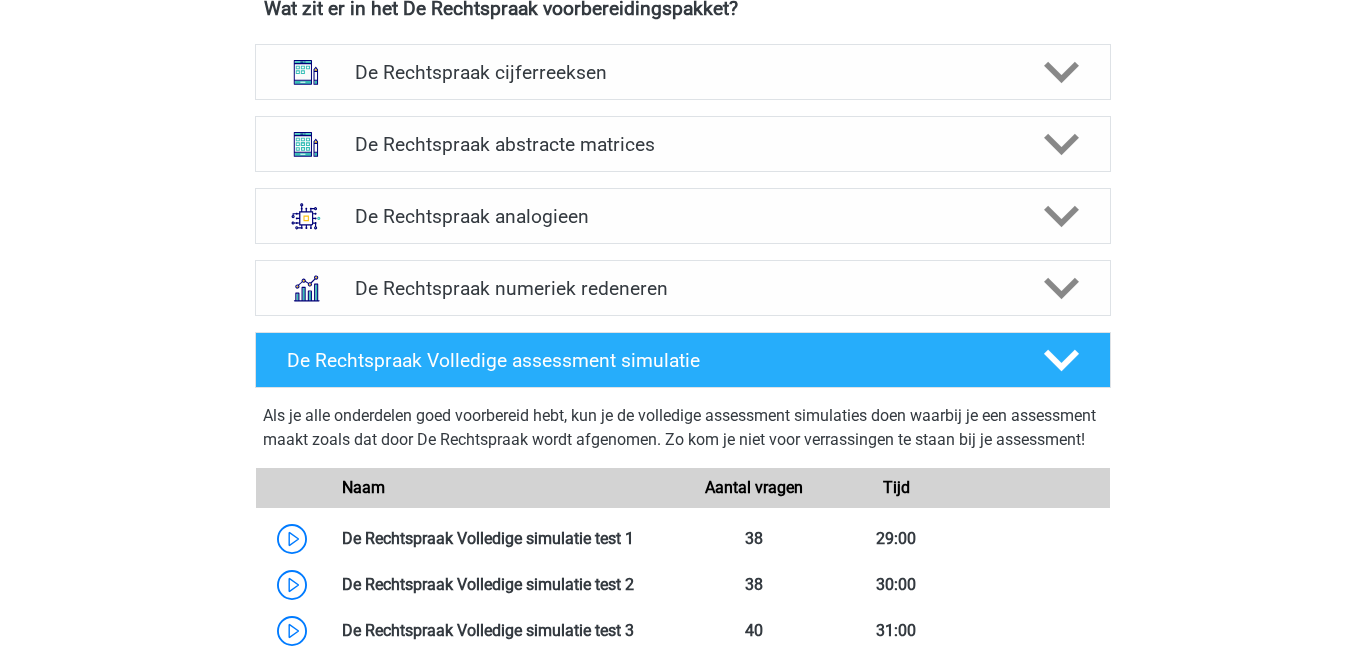 scroll, scrollTop: 1024, scrollLeft: 0, axis: vertical 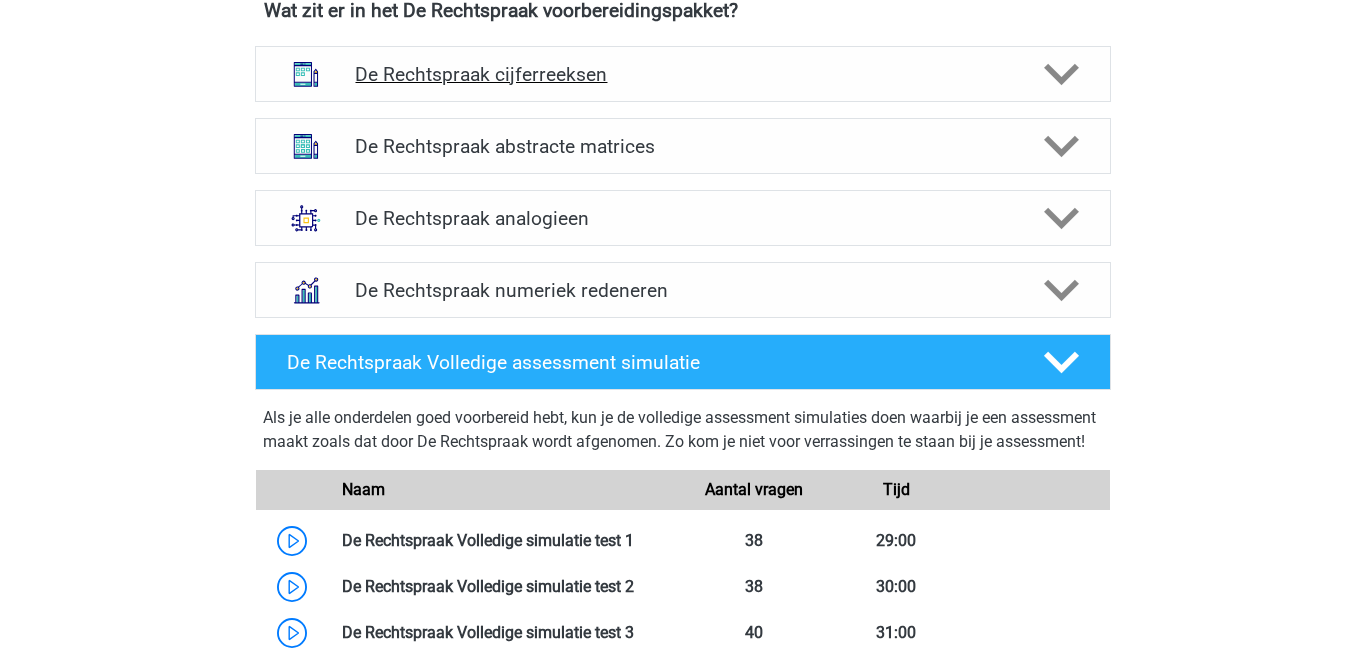 click on "De Rechtspraak cijferreeksen" at bounding box center [682, 74] 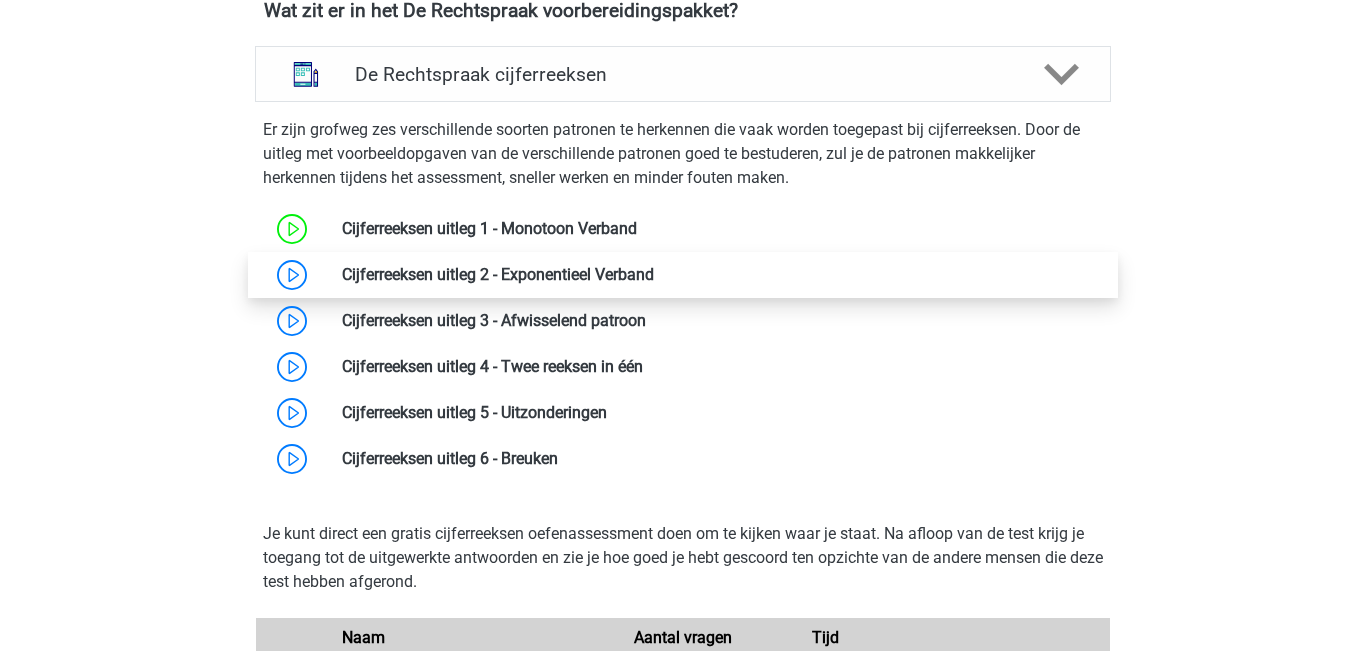 click at bounding box center (654, 274) 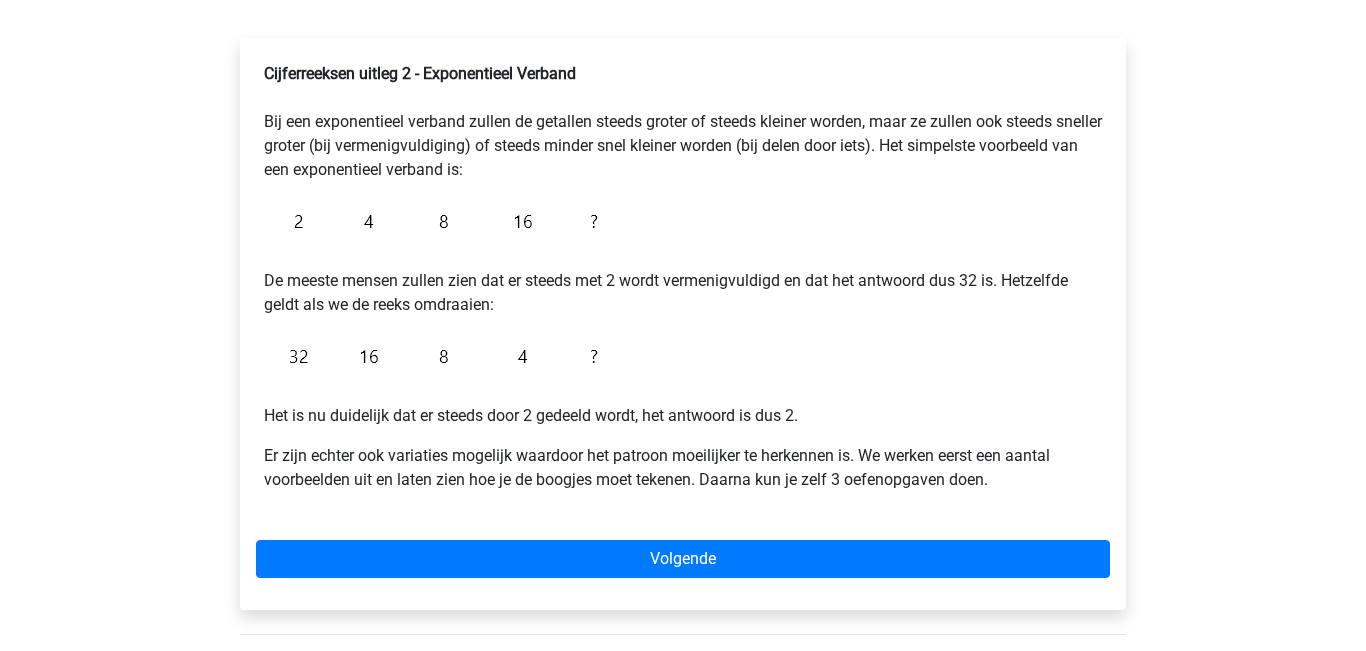 scroll, scrollTop: 301, scrollLeft: 0, axis: vertical 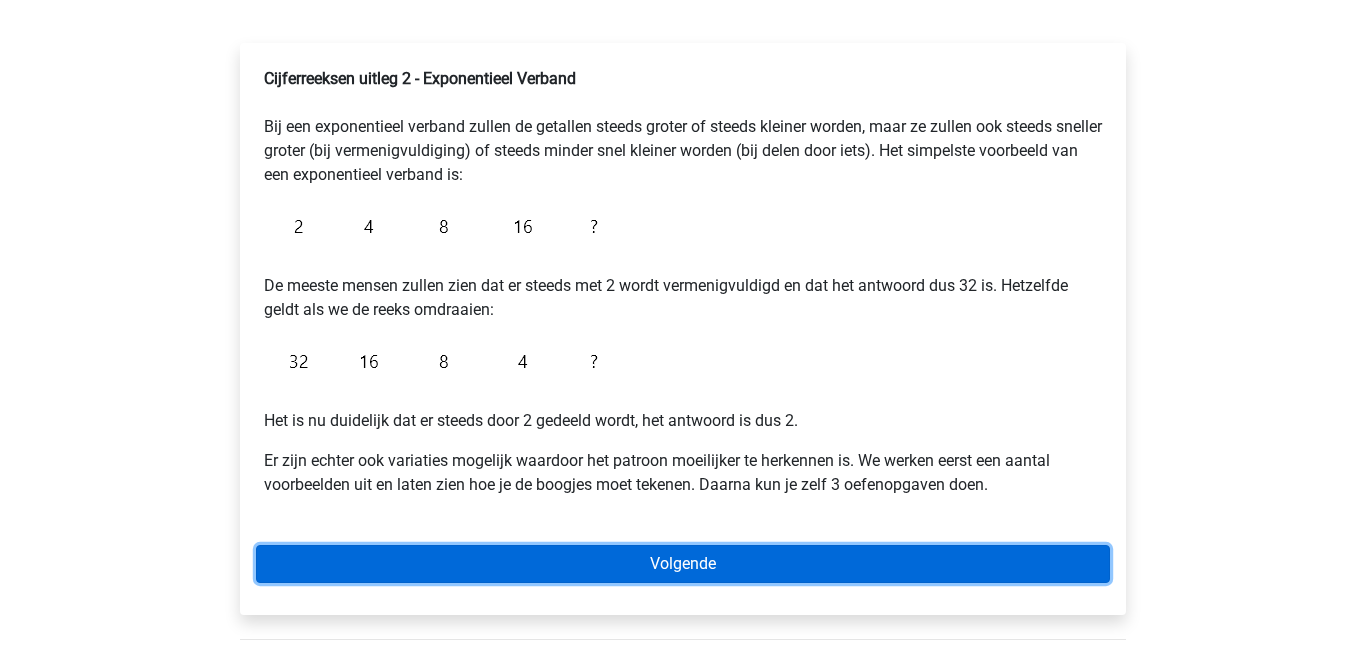 click on "Volgende" at bounding box center (683, 564) 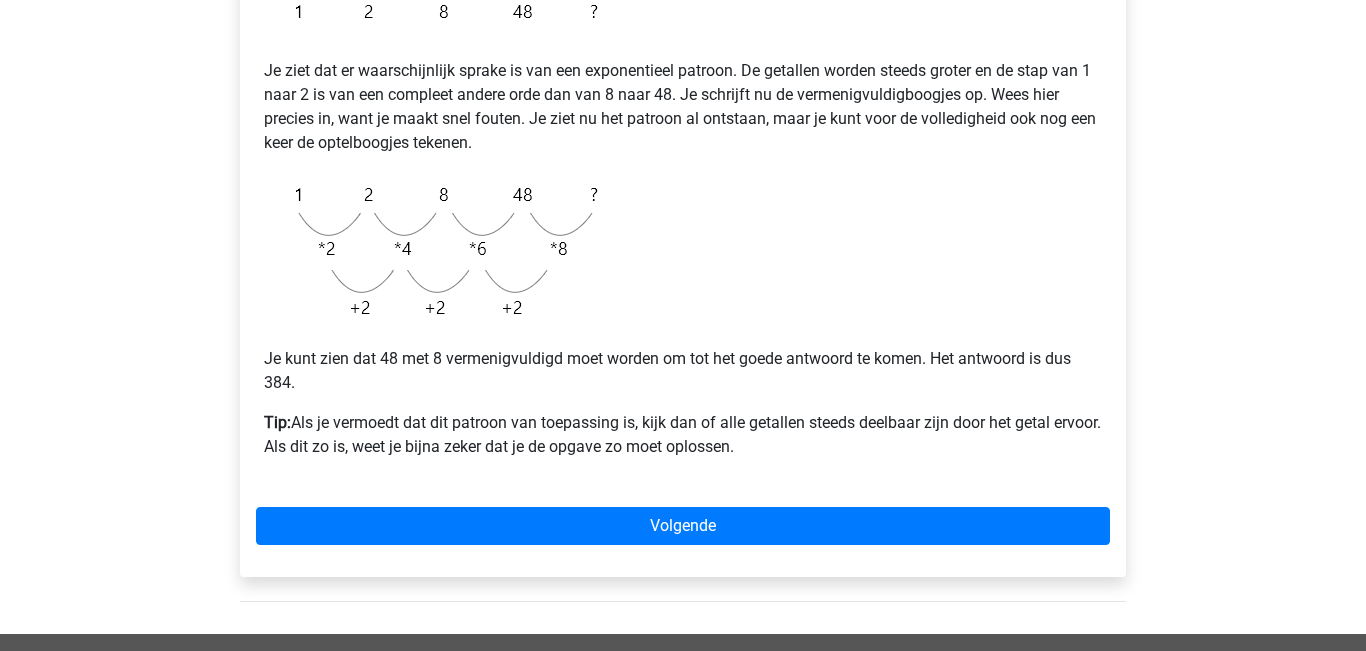 scroll, scrollTop: 425, scrollLeft: 0, axis: vertical 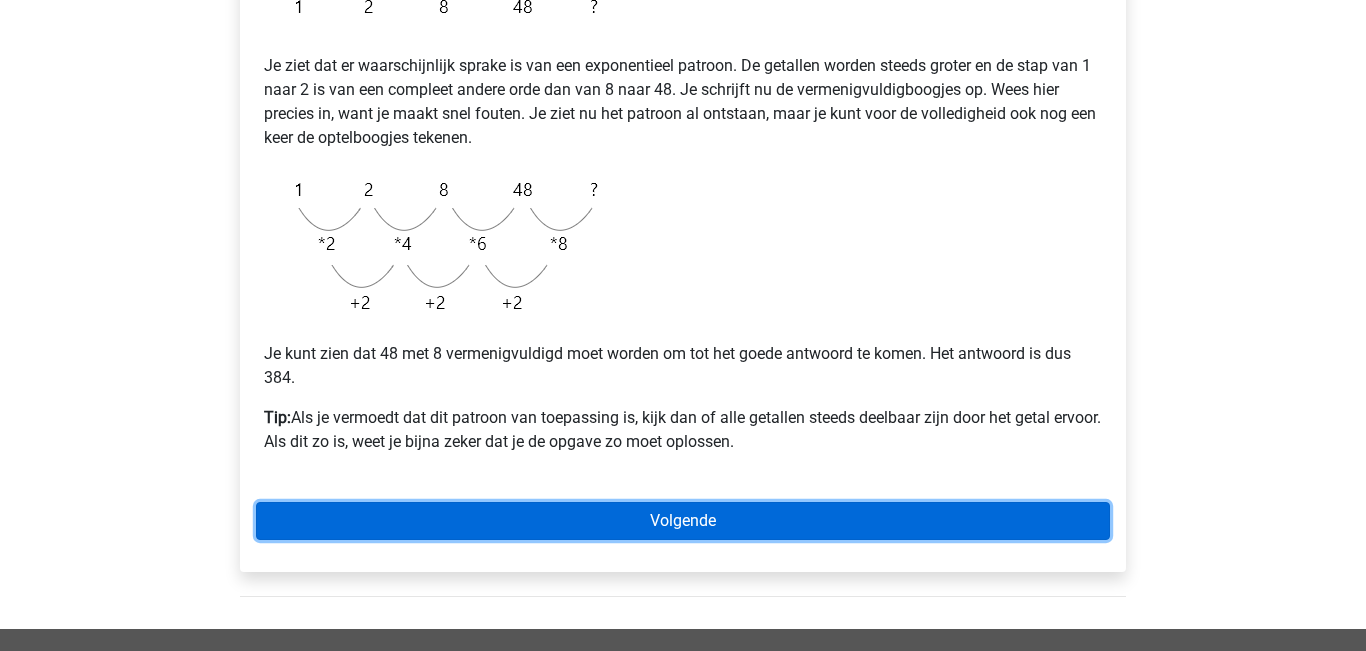 click on "Volgende" at bounding box center [683, 521] 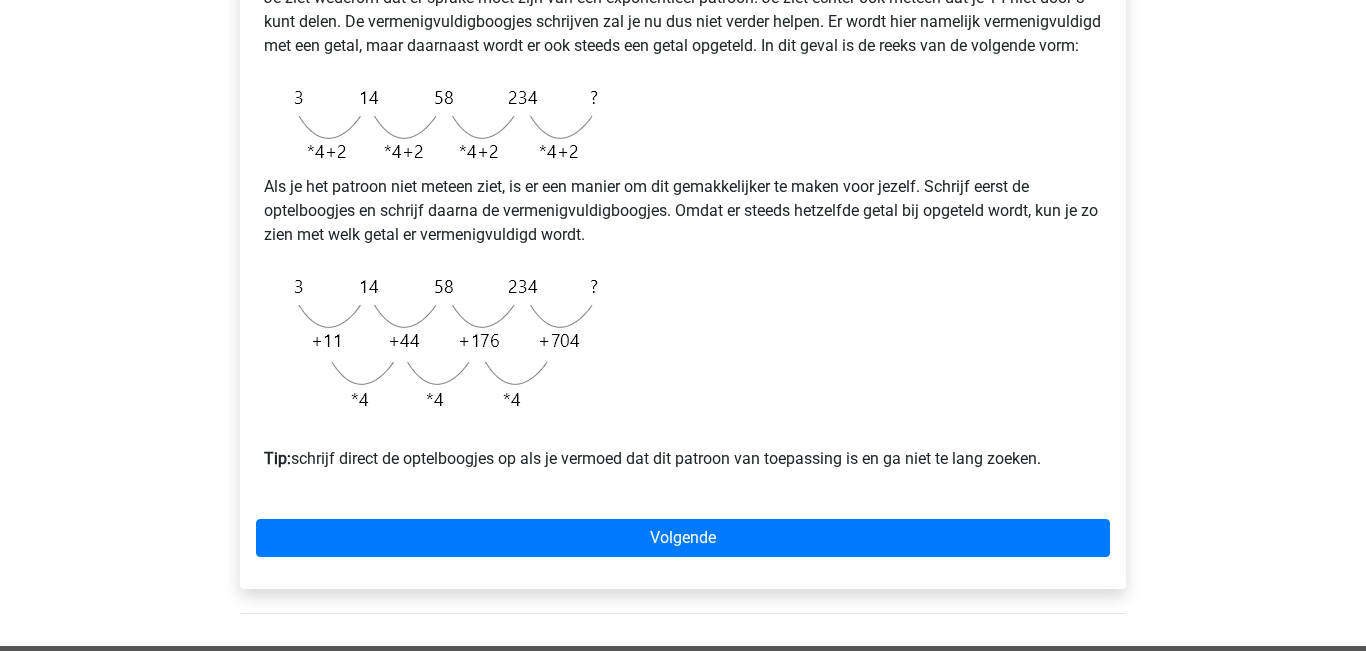 scroll, scrollTop: 499, scrollLeft: 0, axis: vertical 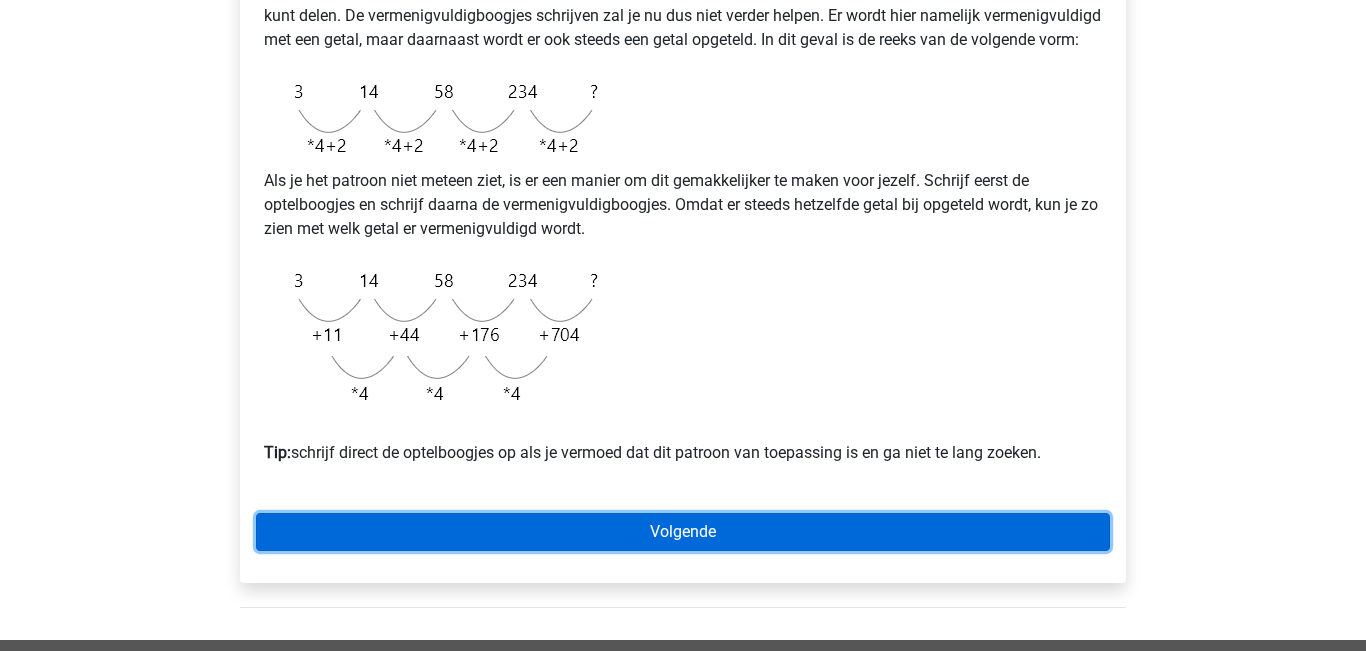 click on "Volgende" at bounding box center (683, 532) 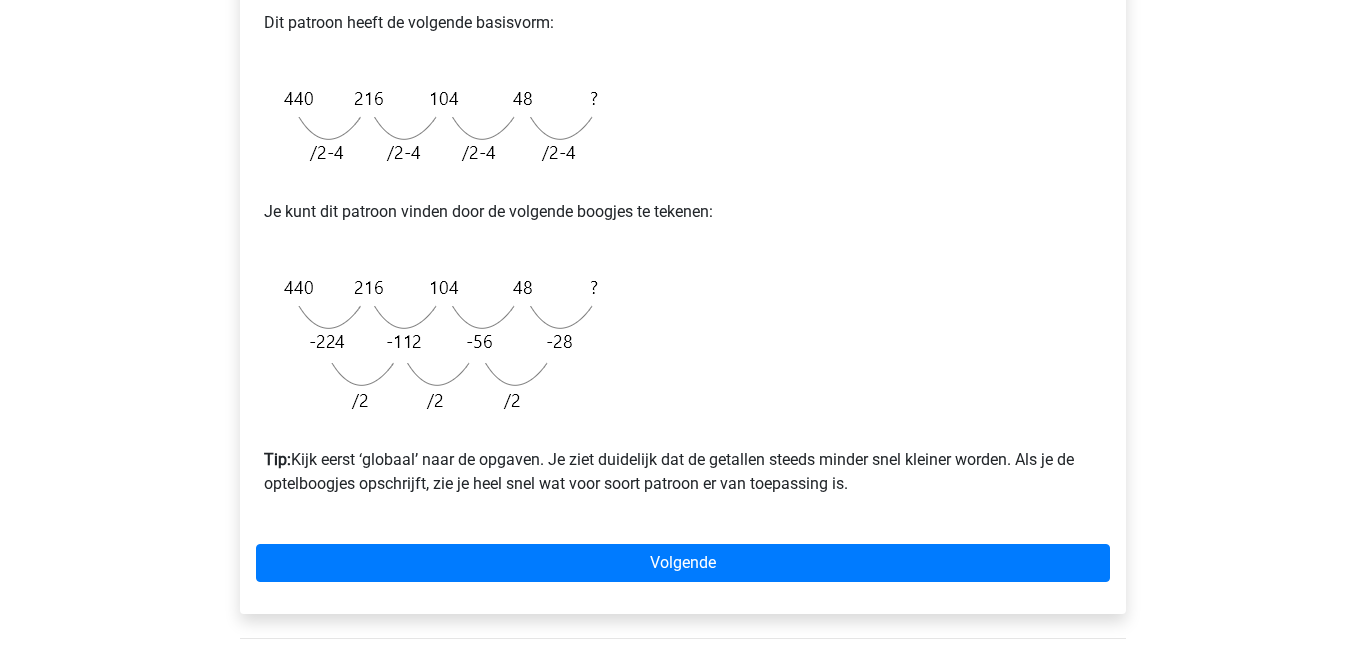 scroll, scrollTop: 508, scrollLeft: 0, axis: vertical 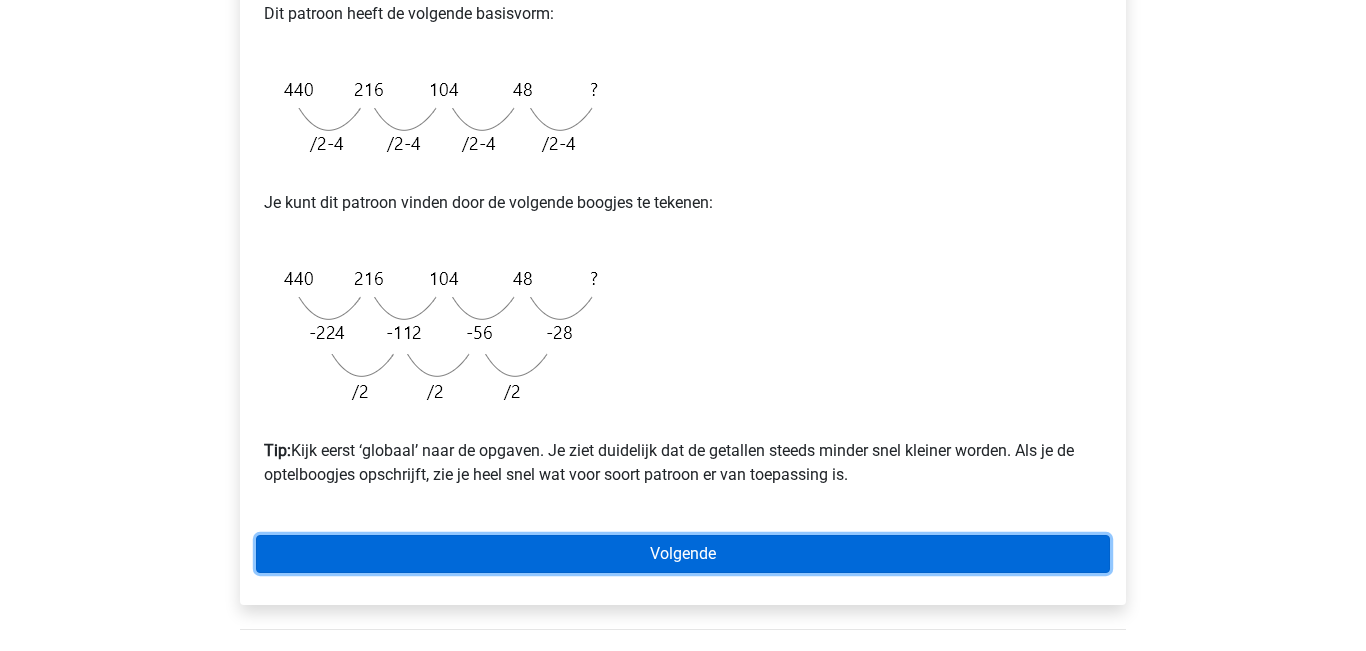 click on "Volgende" at bounding box center (683, 554) 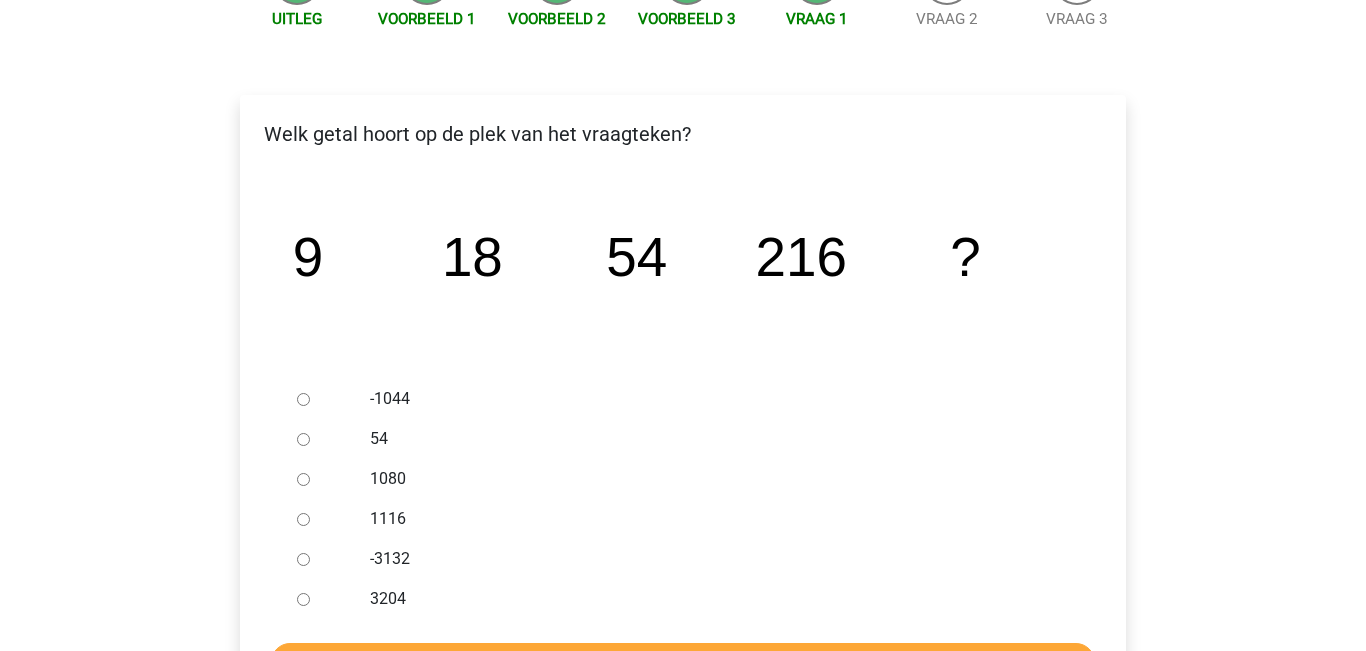 scroll, scrollTop: 250, scrollLeft: 0, axis: vertical 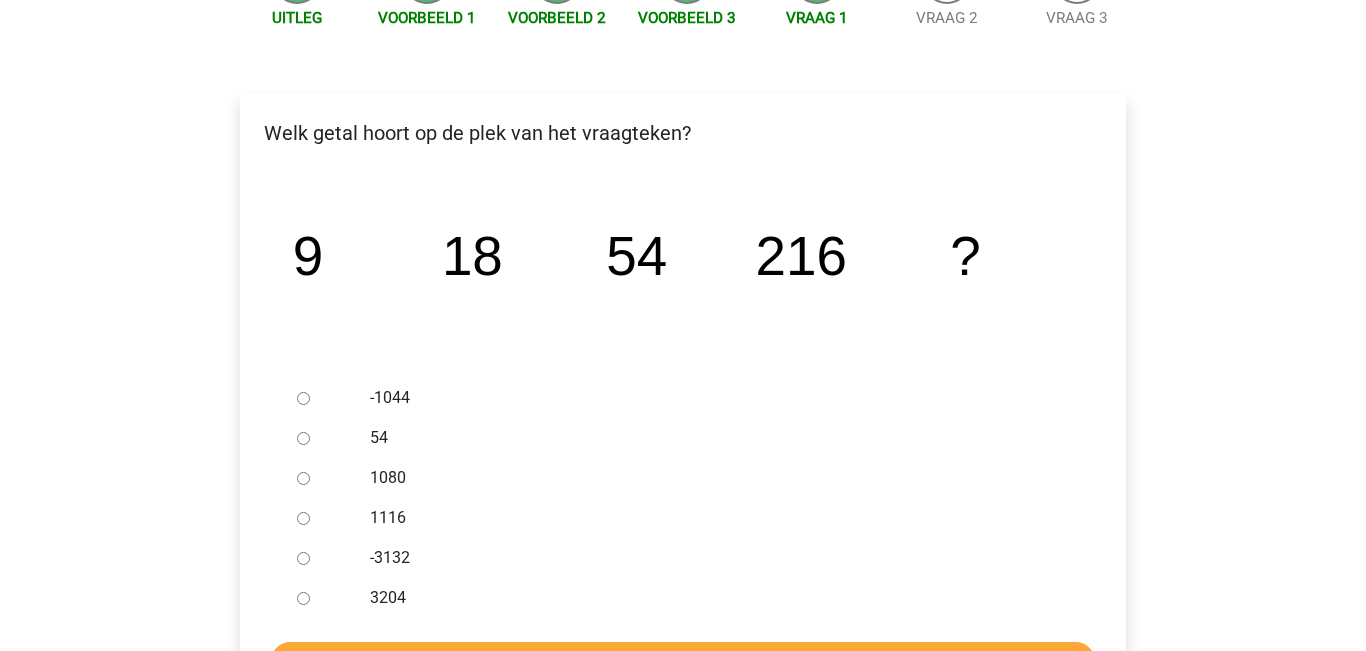 click on "1080" at bounding box center (303, 478) 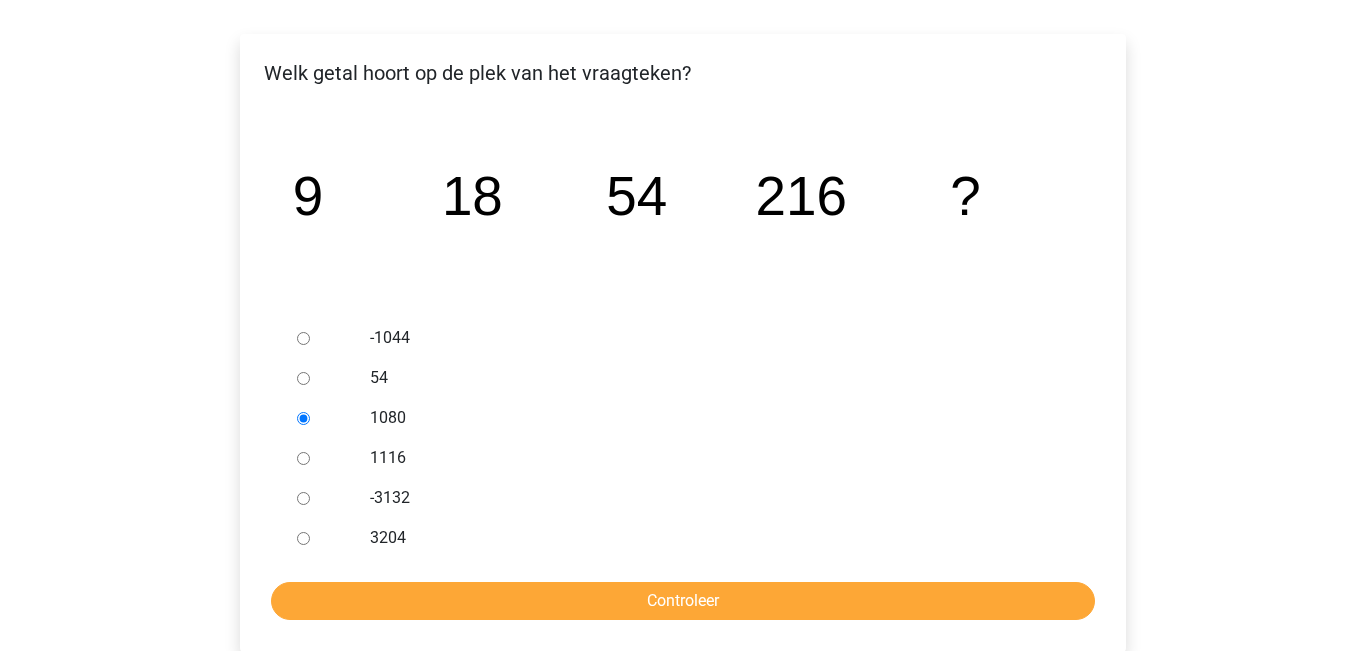 scroll, scrollTop: 328, scrollLeft: 0, axis: vertical 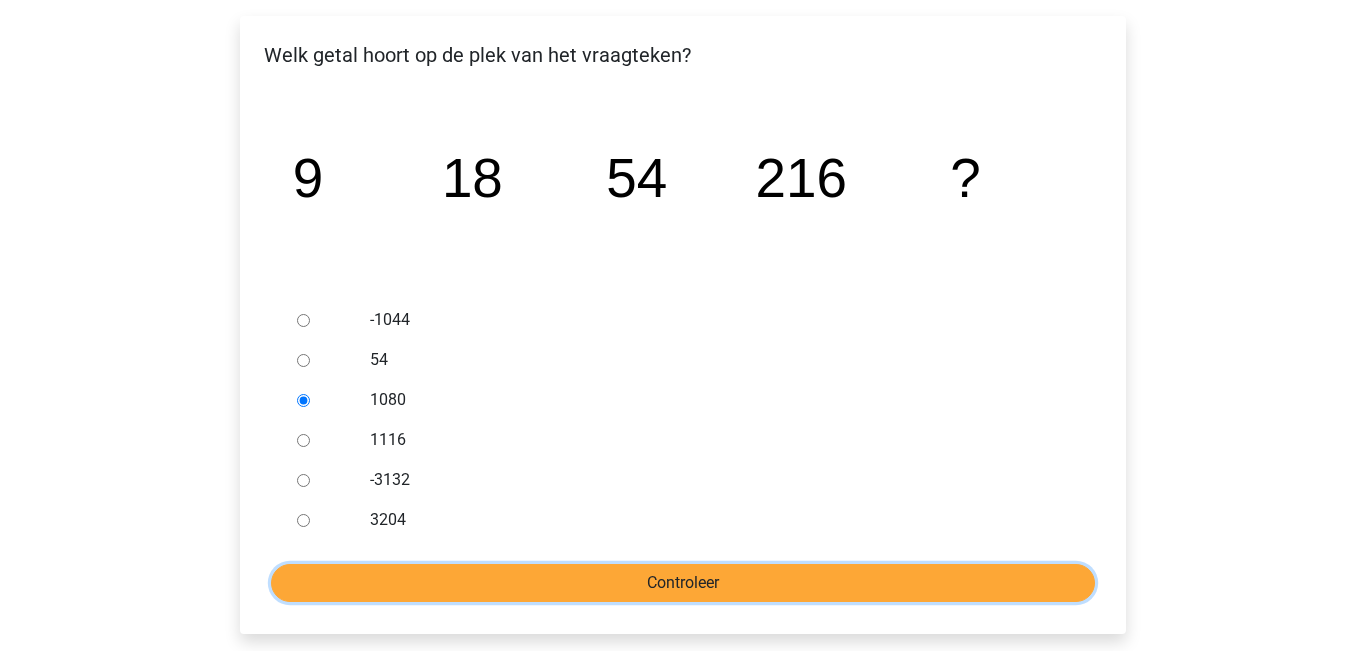 click on "Controleer" at bounding box center [683, 583] 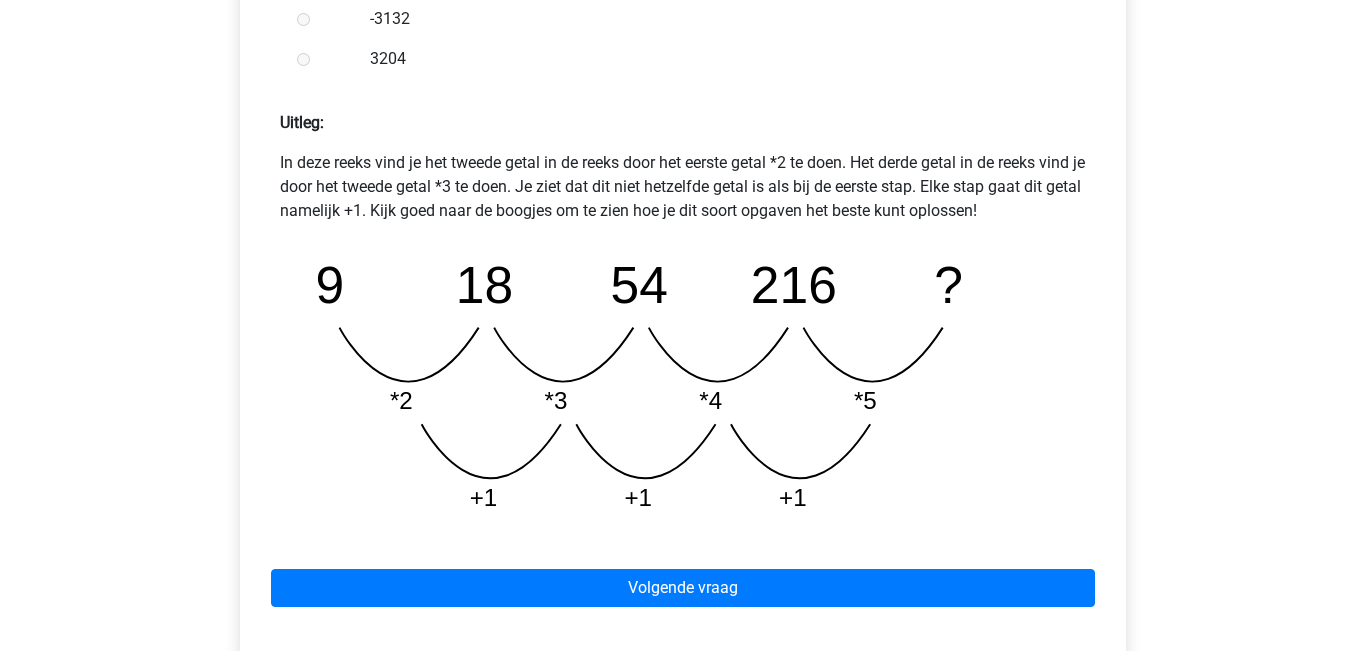 scroll, scrollTop: 823, scrollLeft: 0, axis: vertical 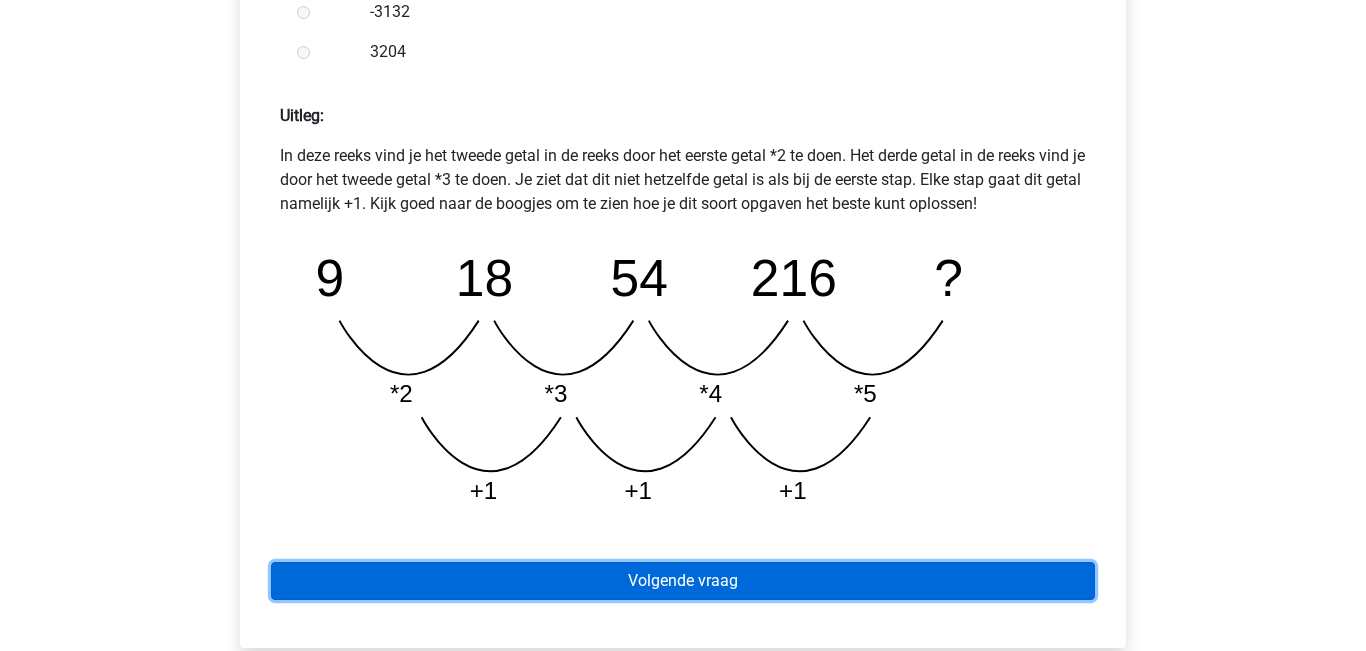click on "Volgende vraag" at bounding box center [683, 581] 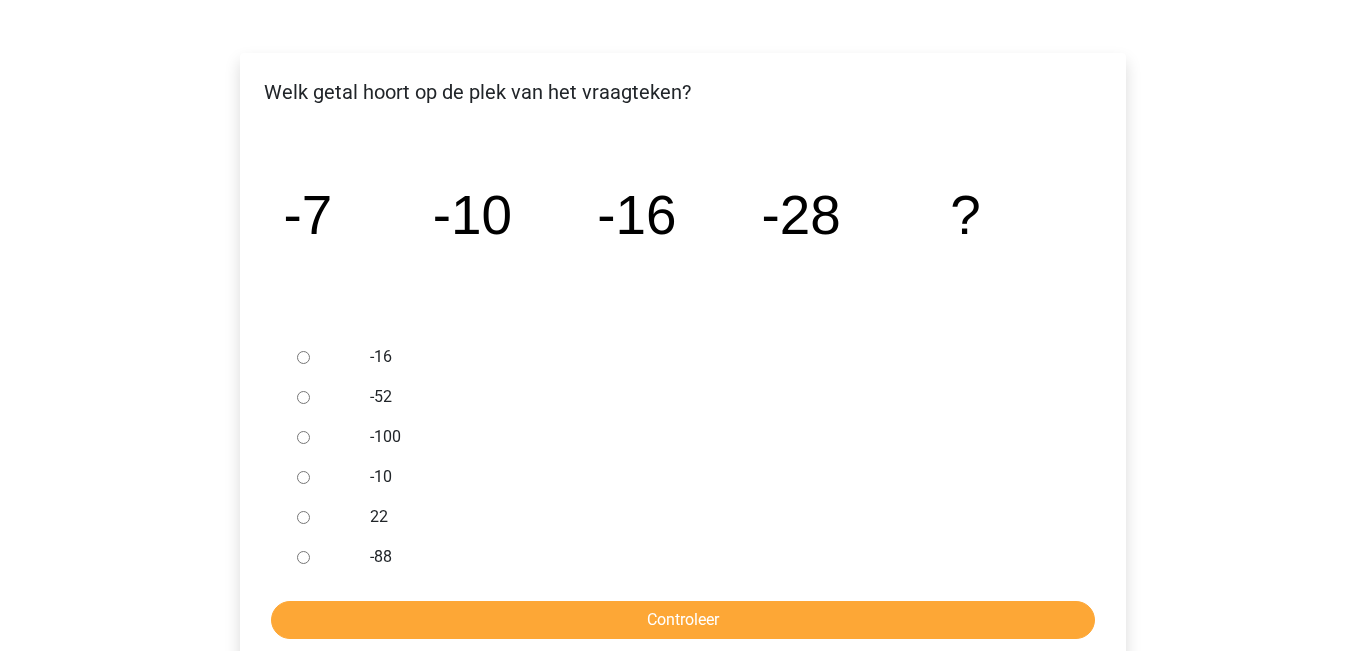 scroll, scrollTop: 292, scrollLeft: 0, axis: vertical 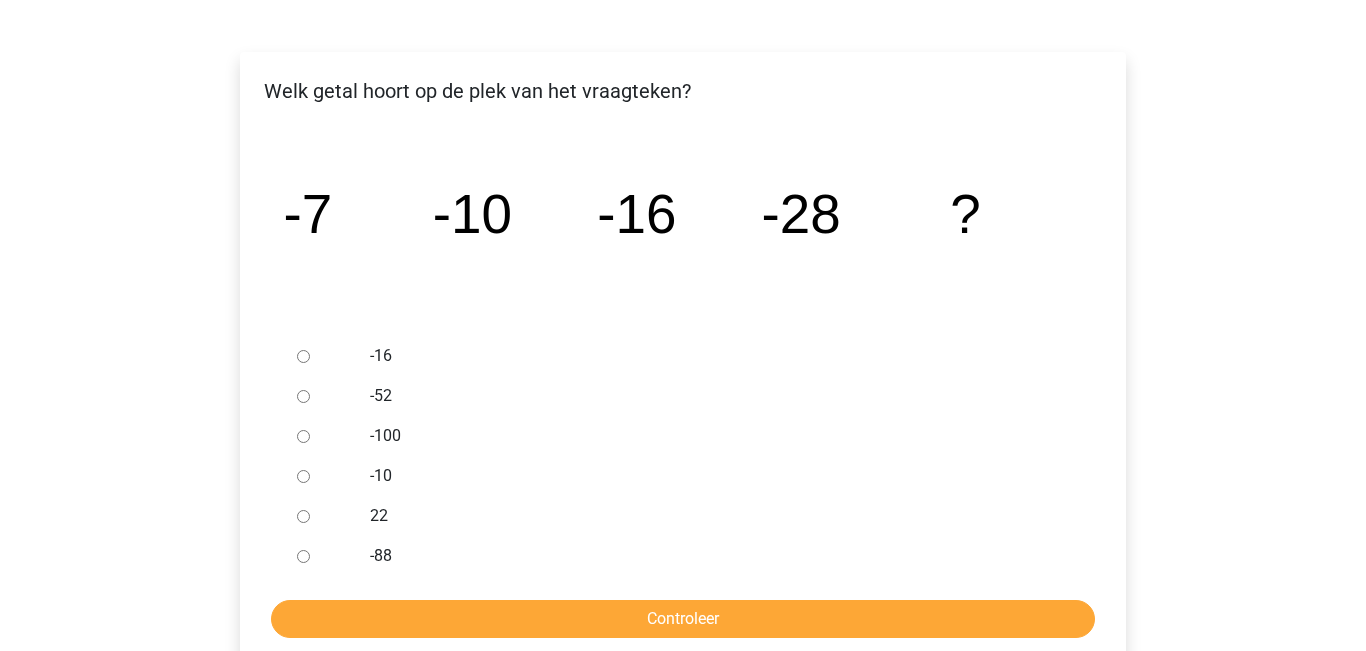 click at bounding box center [322, 396] 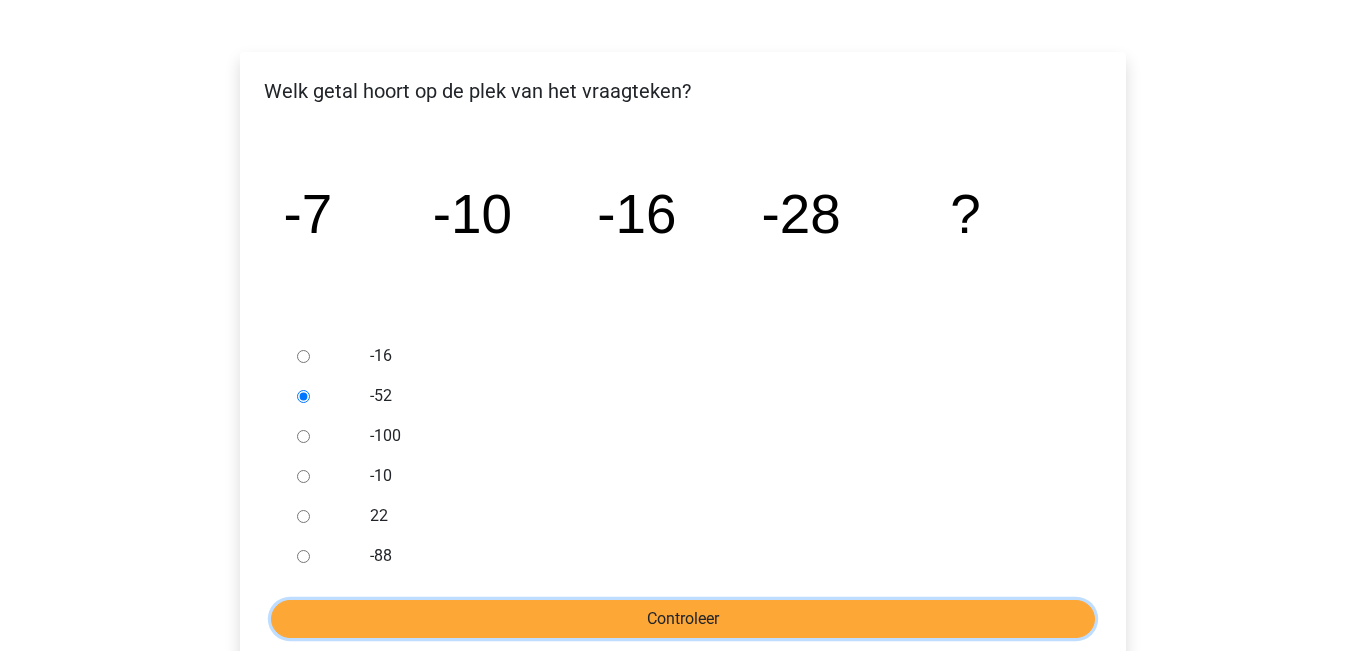 click on "Controleer" at bounding box center (683, 619) 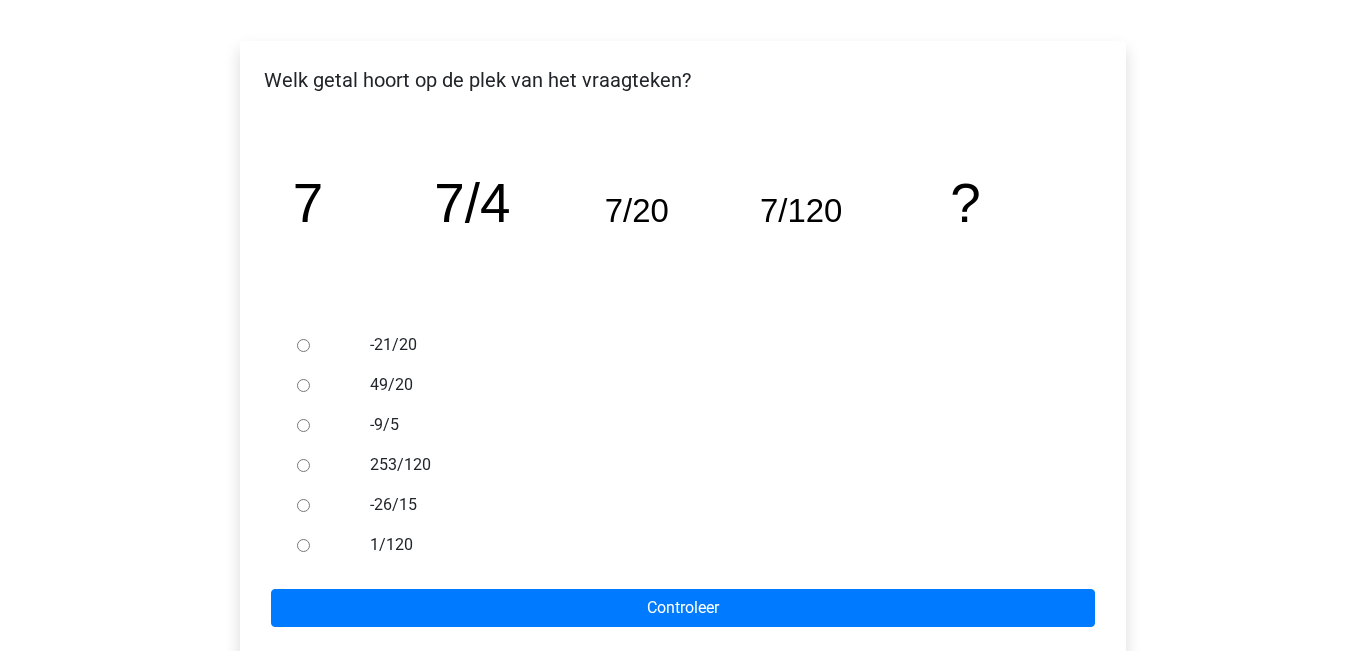 scroll, scrollTop: 303, scrollLeft: 0, axis: vertical 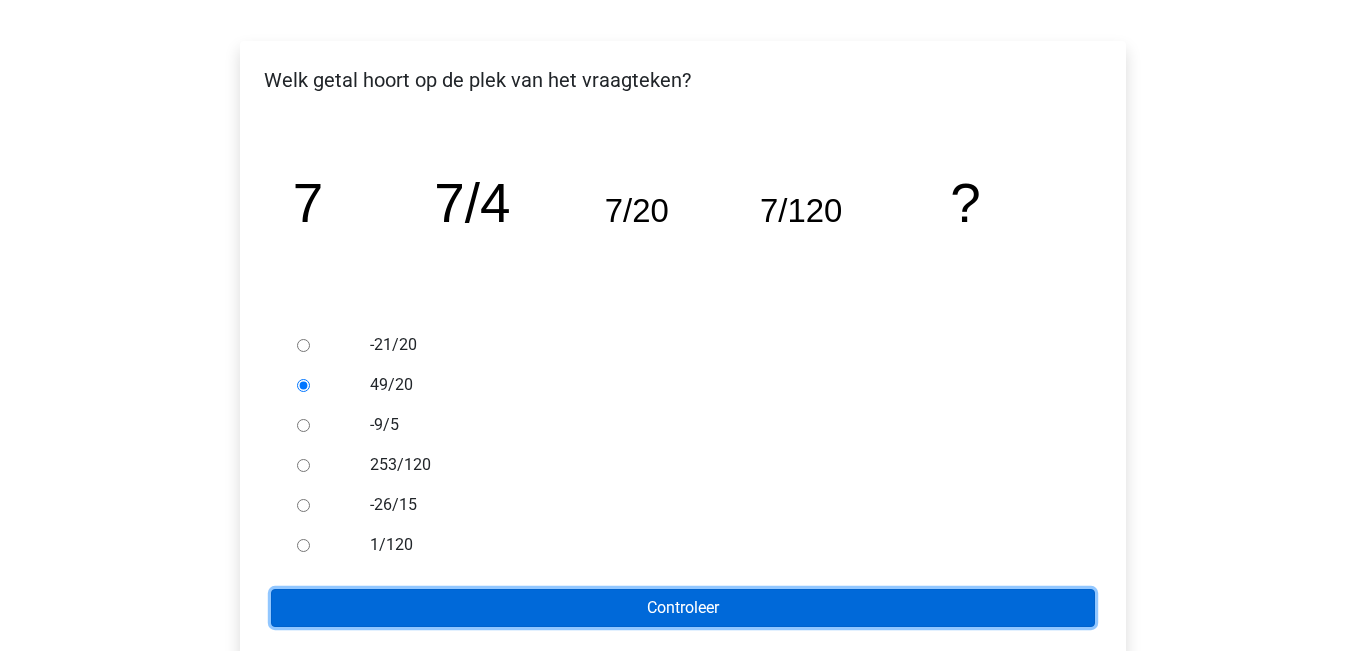click on "Controleer" at bounding box center (683, 608) 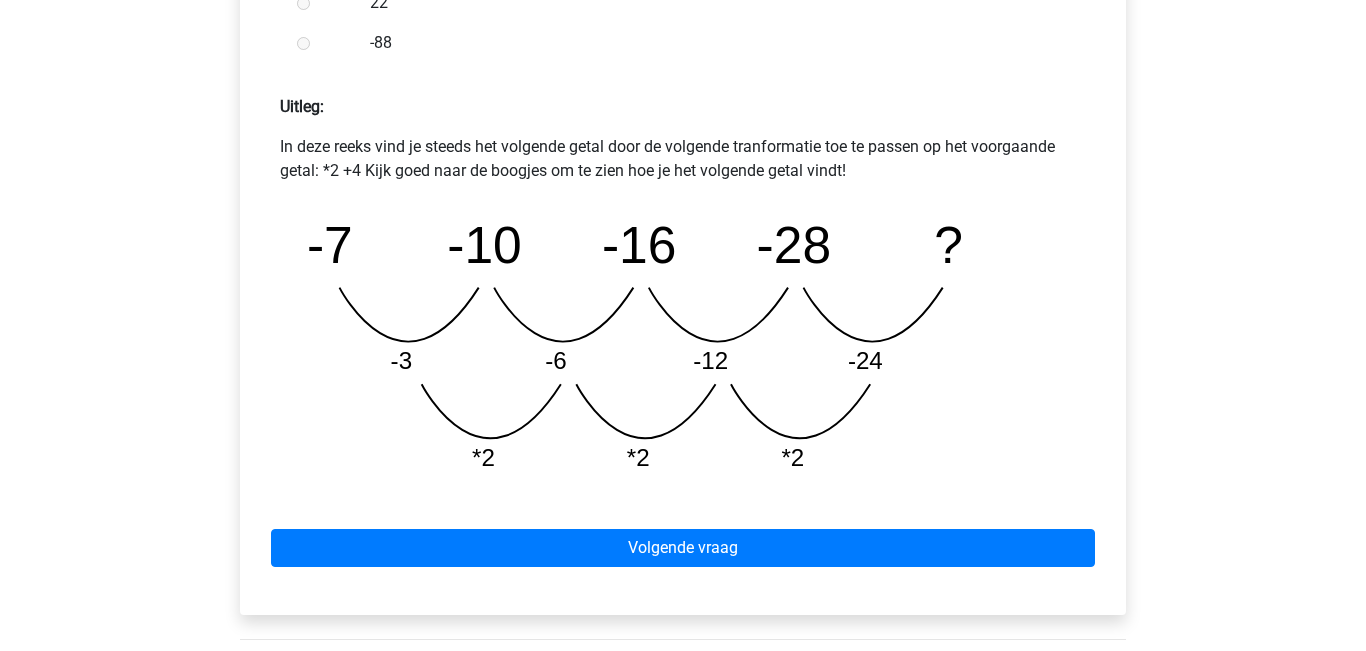 scroll, scrollTop: 847, scrollLeft: 0, axis: vertical 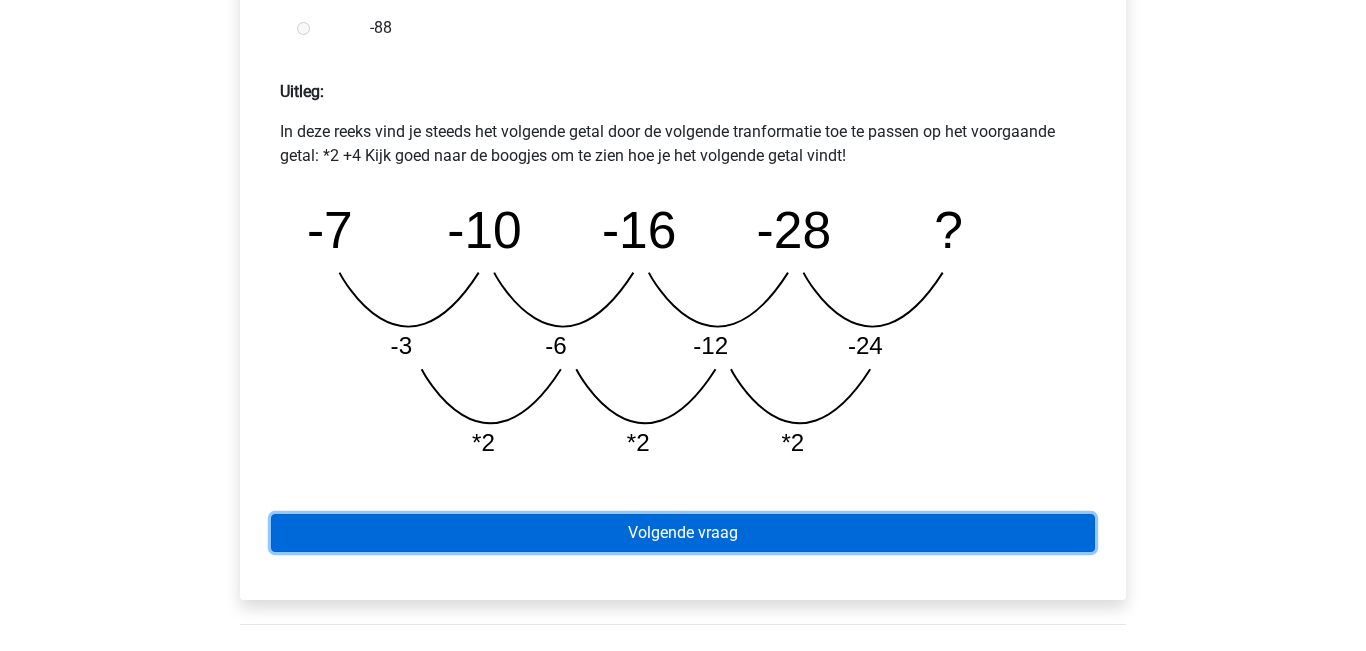 click on "Volgende vraag" at bounding box center (683, 533) 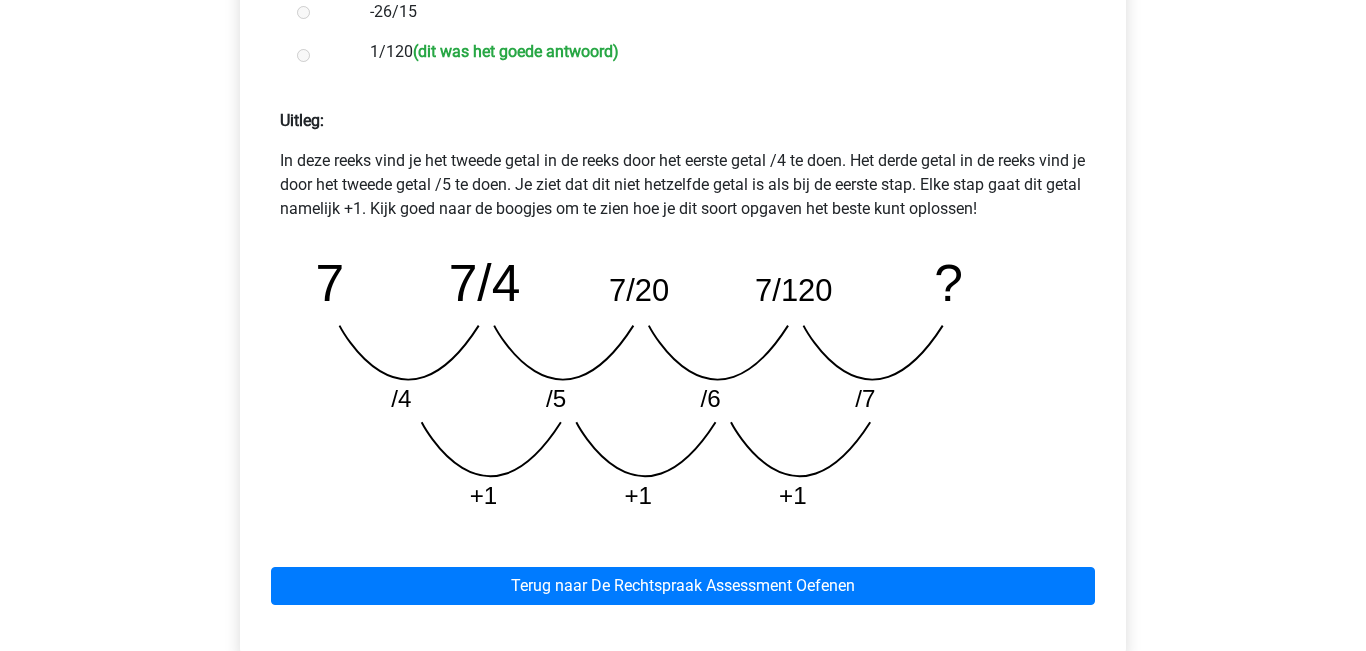 scroll, scrollTop: 787, scrollLeft: 0, axis: vertical 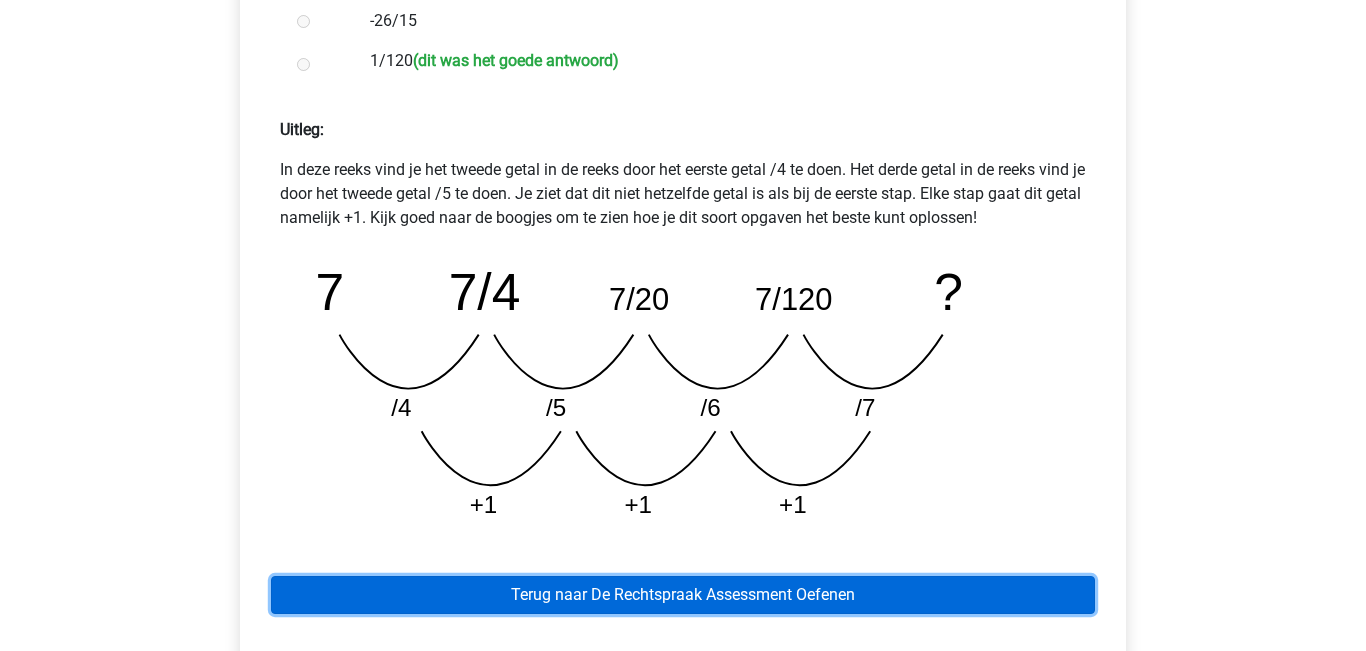 click on "Terug naar De Rechtspraak Assessment Oefenen" at bounding box center (683, 595) 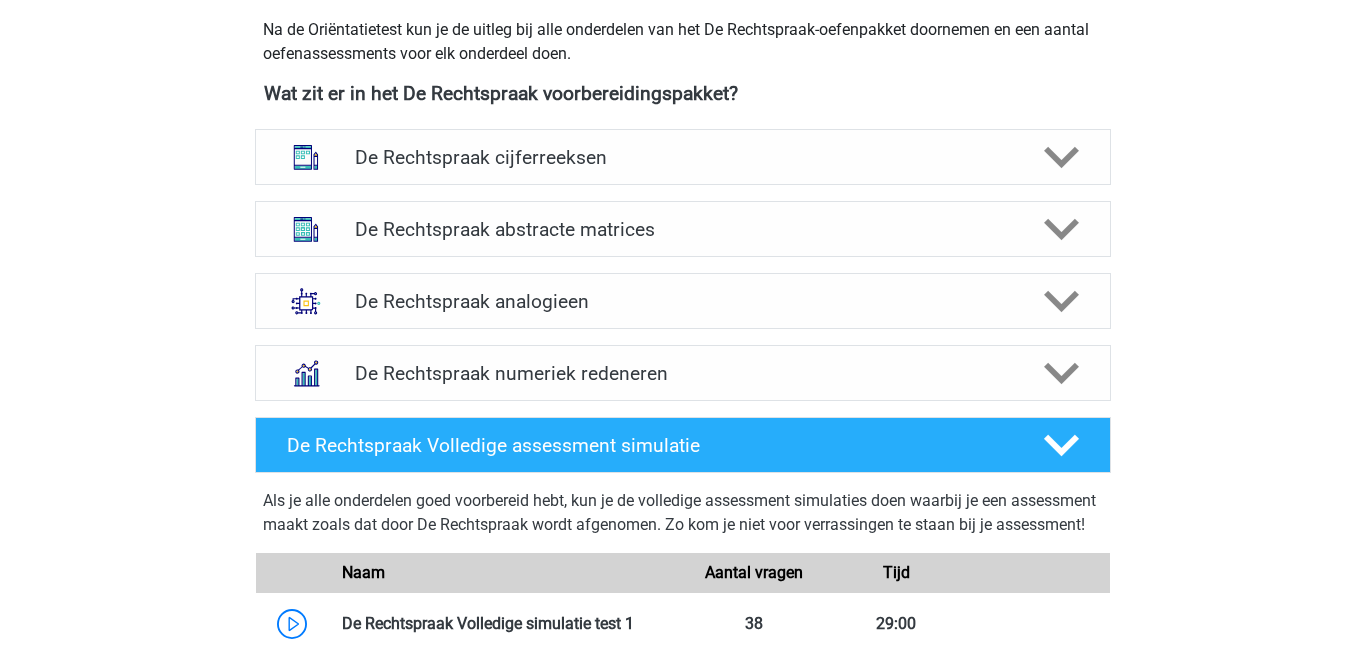 scroll, scrollTop: 940, scrollLeft: 0, axis: vertical 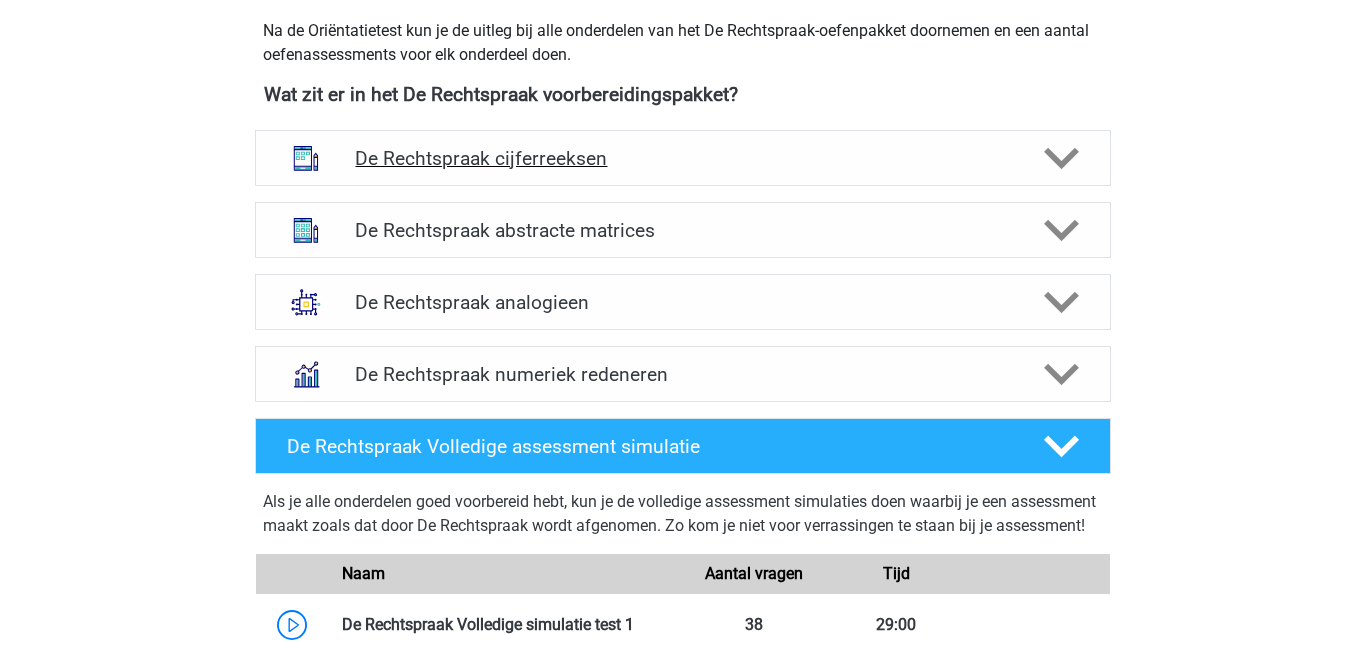 click on "De Rechtspraak cijferreeksen" at bounding box center [682, 158] 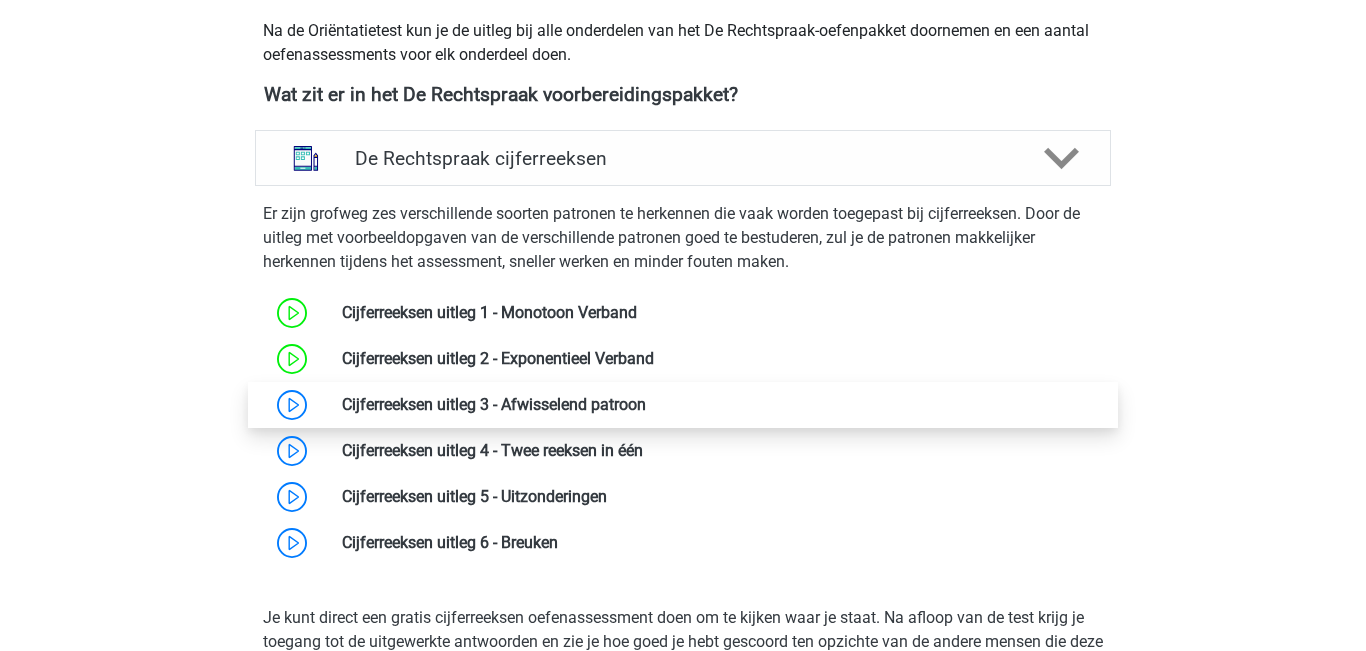 click at bounding box center [646, 404] 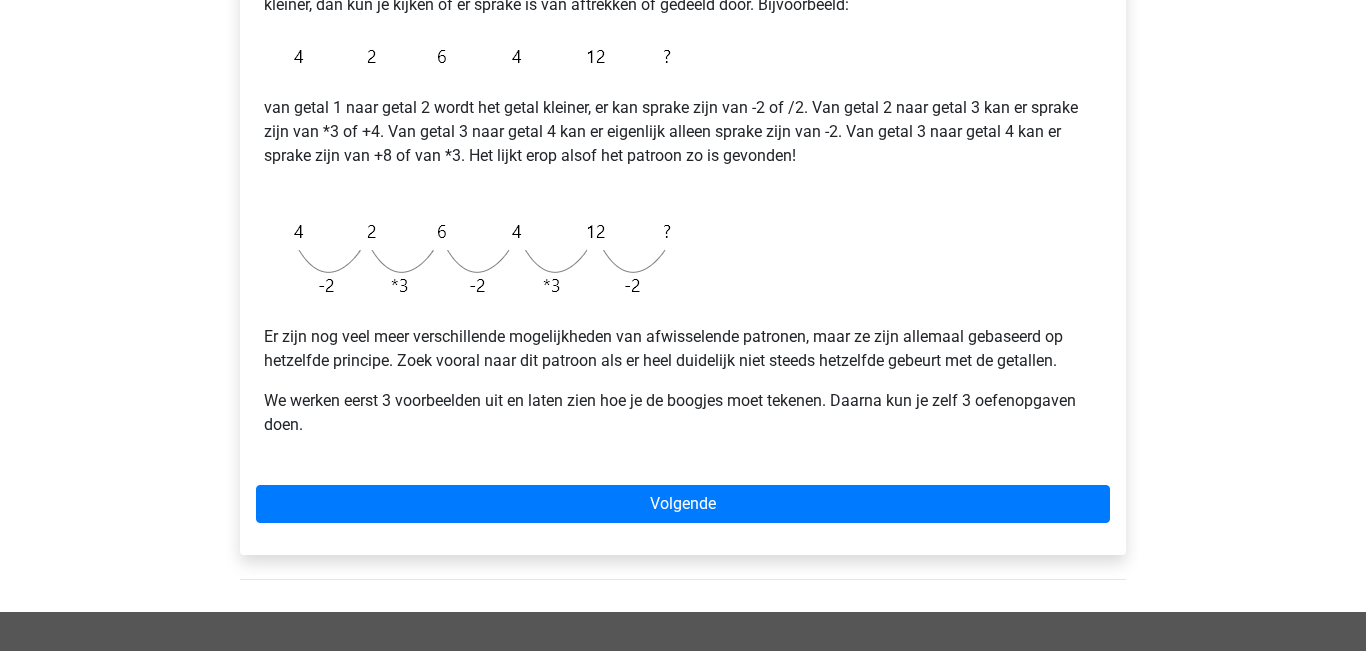 scroll, scrollTop: 405, scrollLeft: 0, axis: vertical 